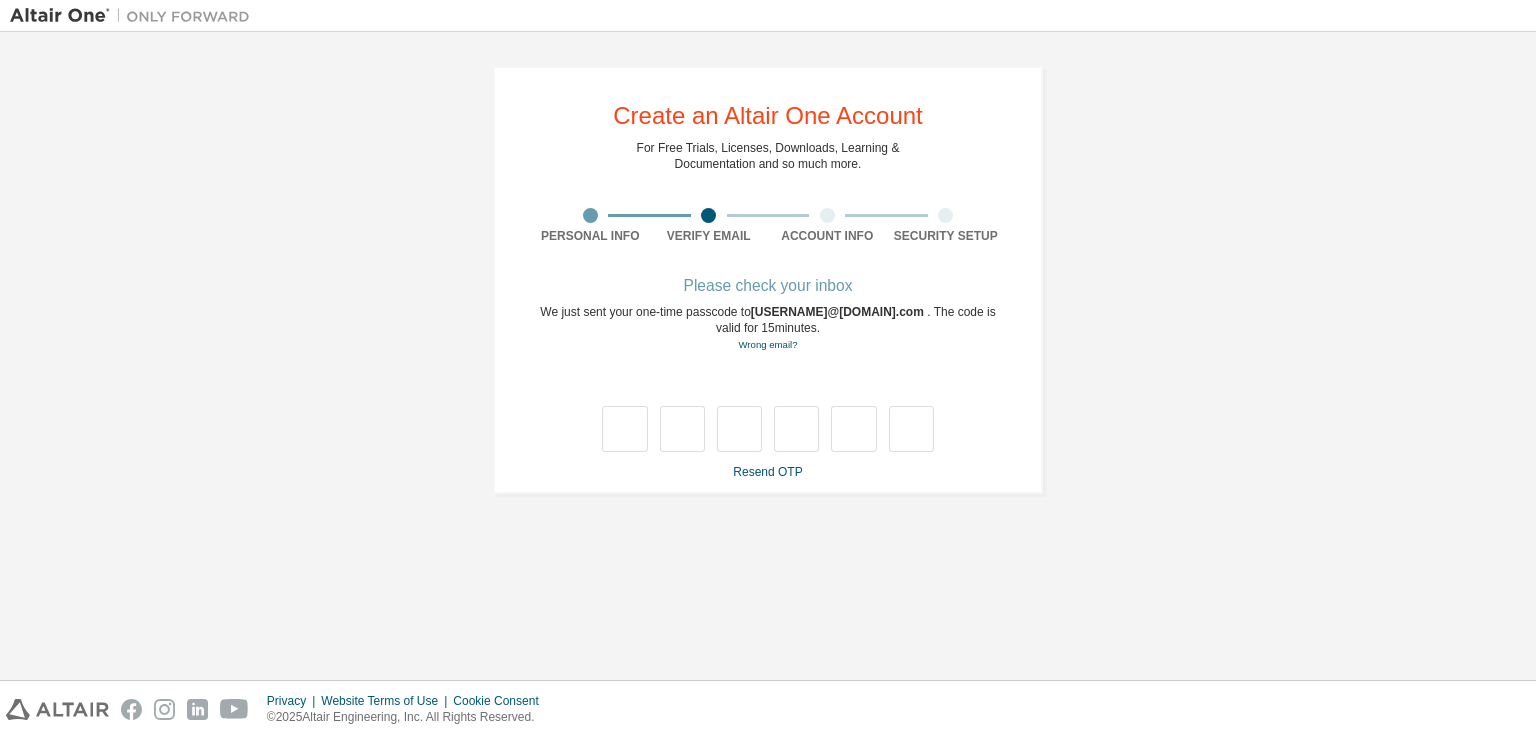 scroll, scrollTop: 0, scrollLeft: 0, axis: both 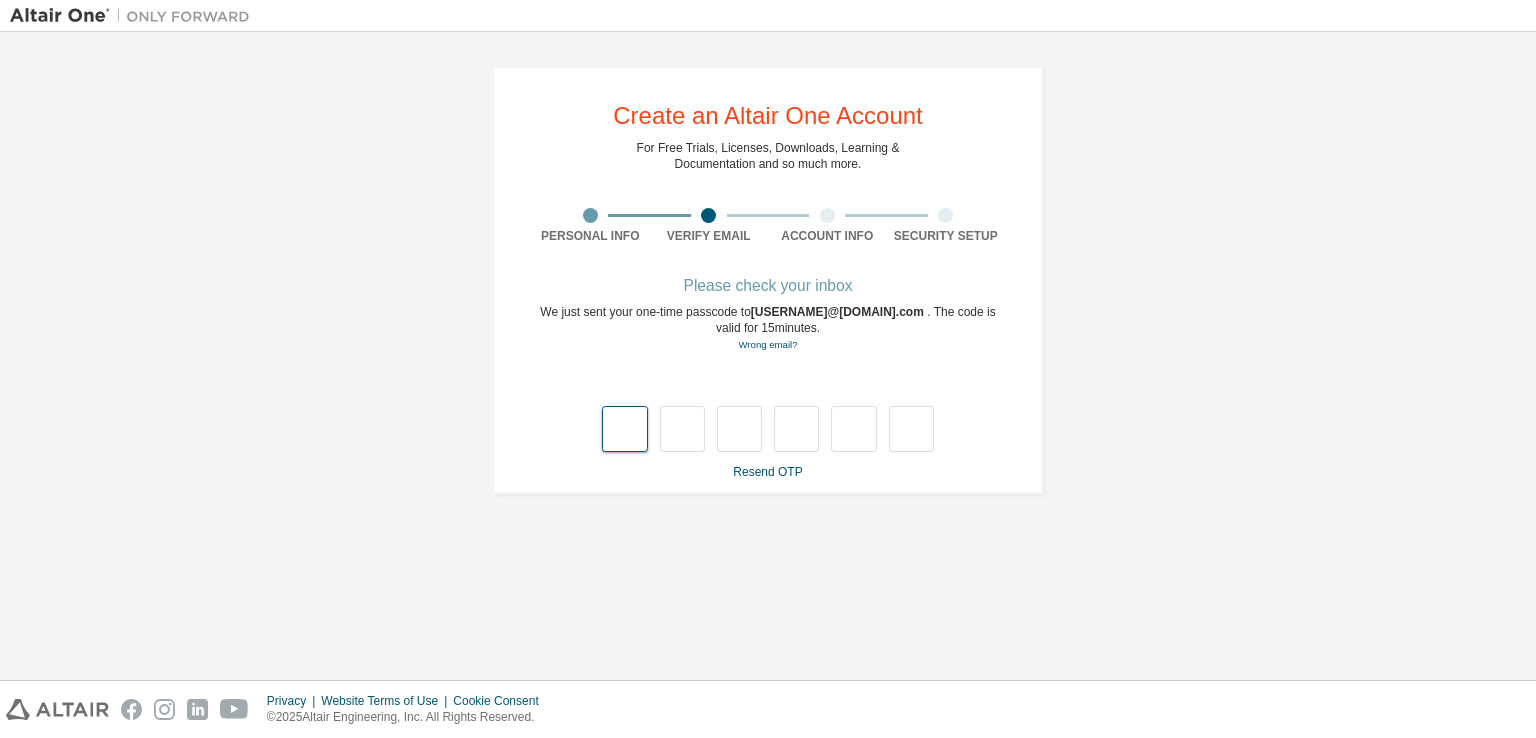 click at bounding box center [624, 429] 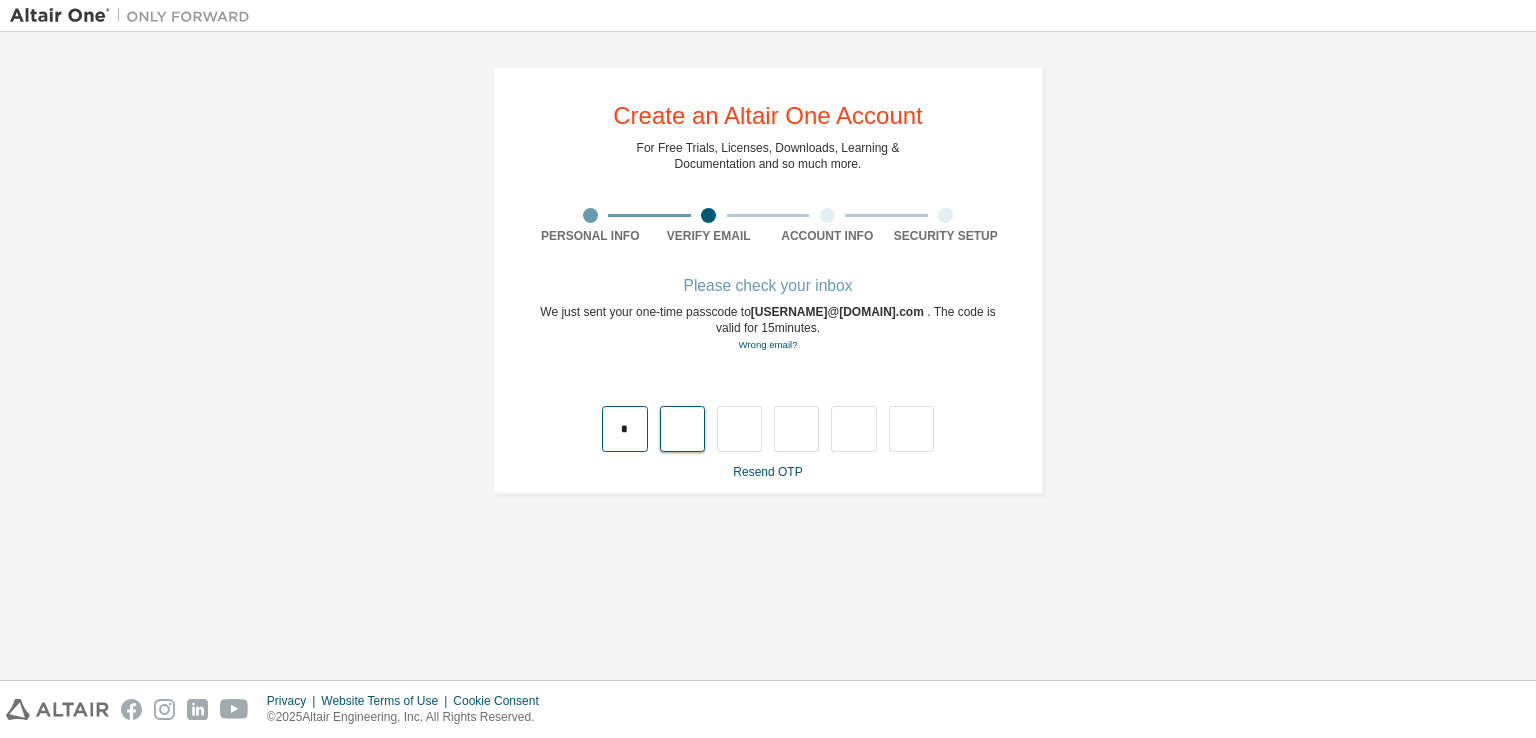 type on "*" 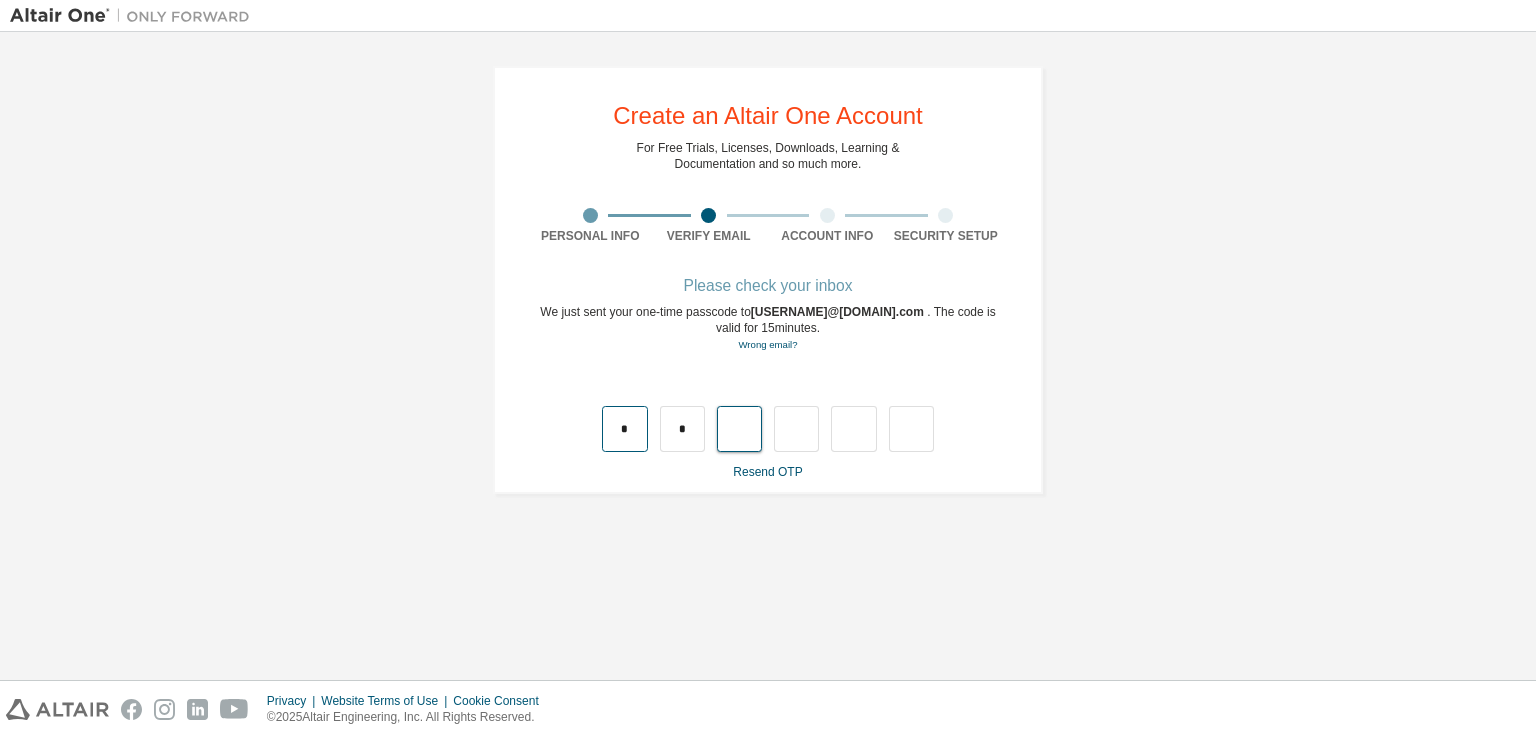 type on "*" 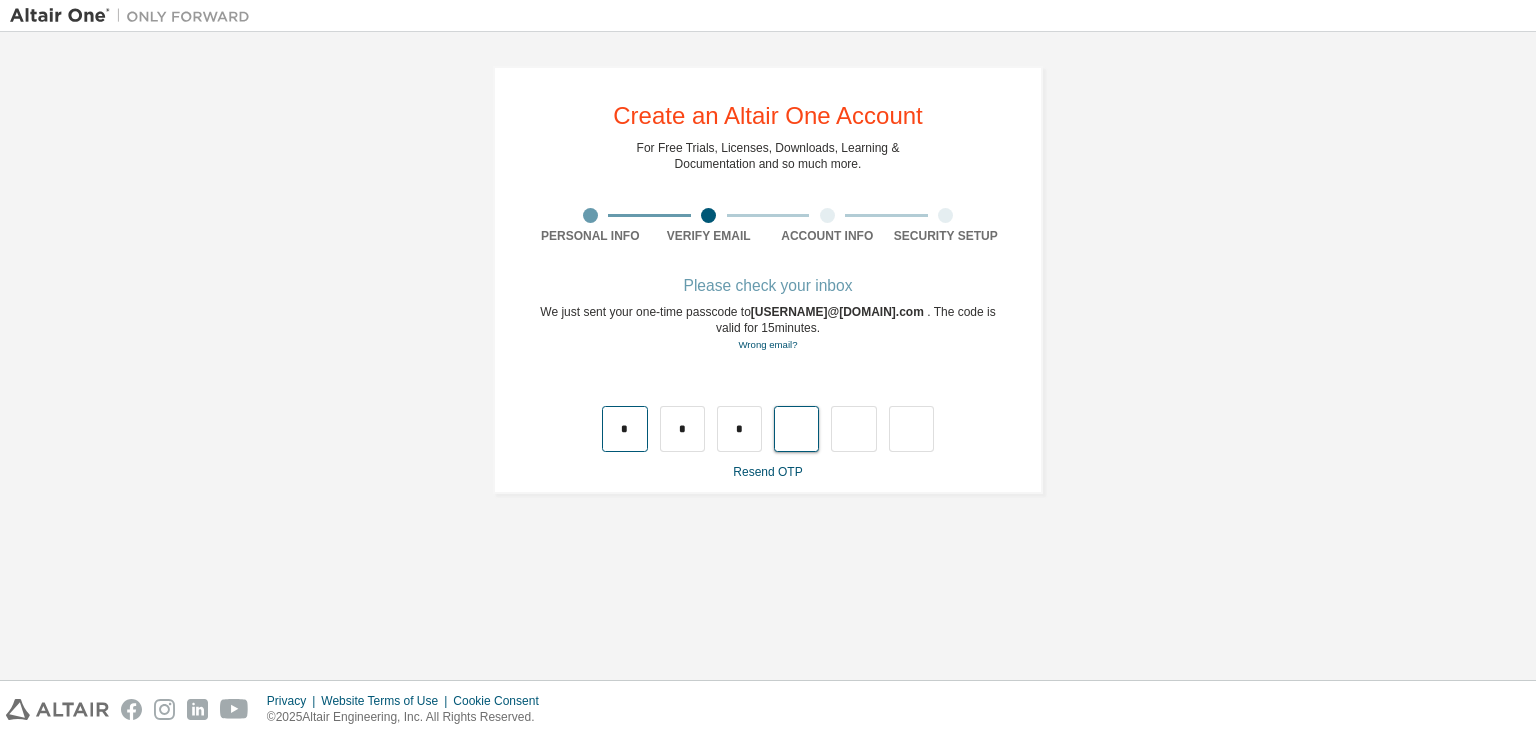 type on "*" 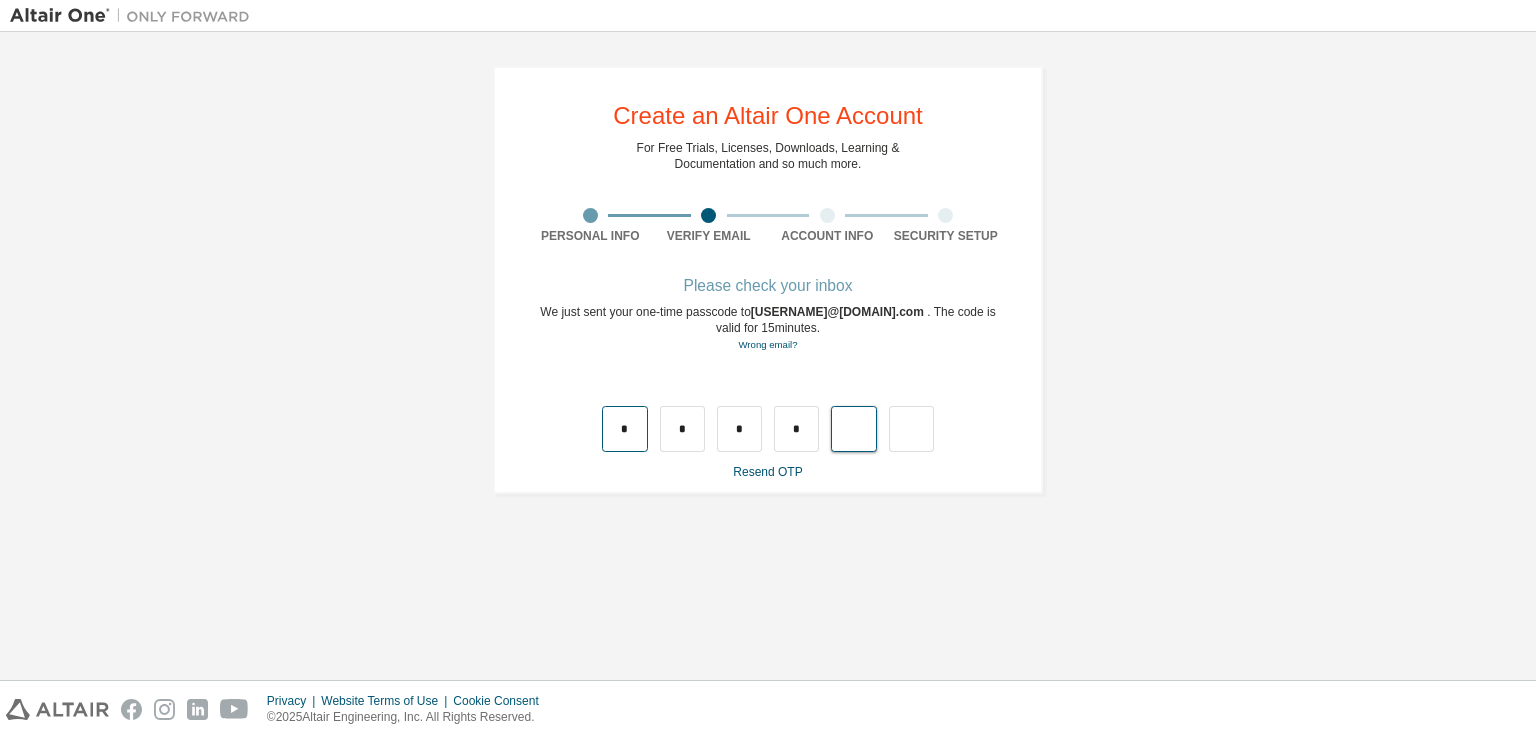 type on "*" 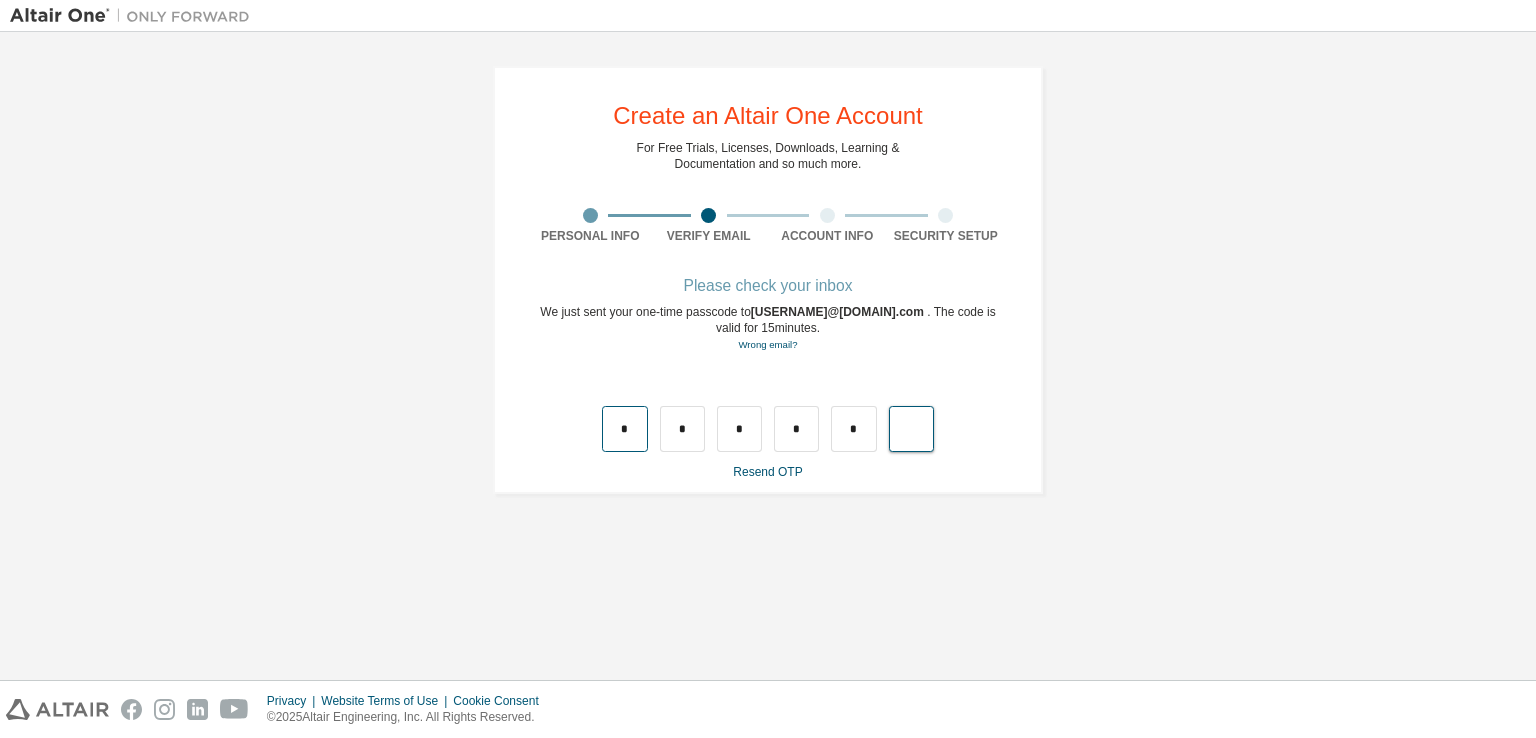 type on "*" 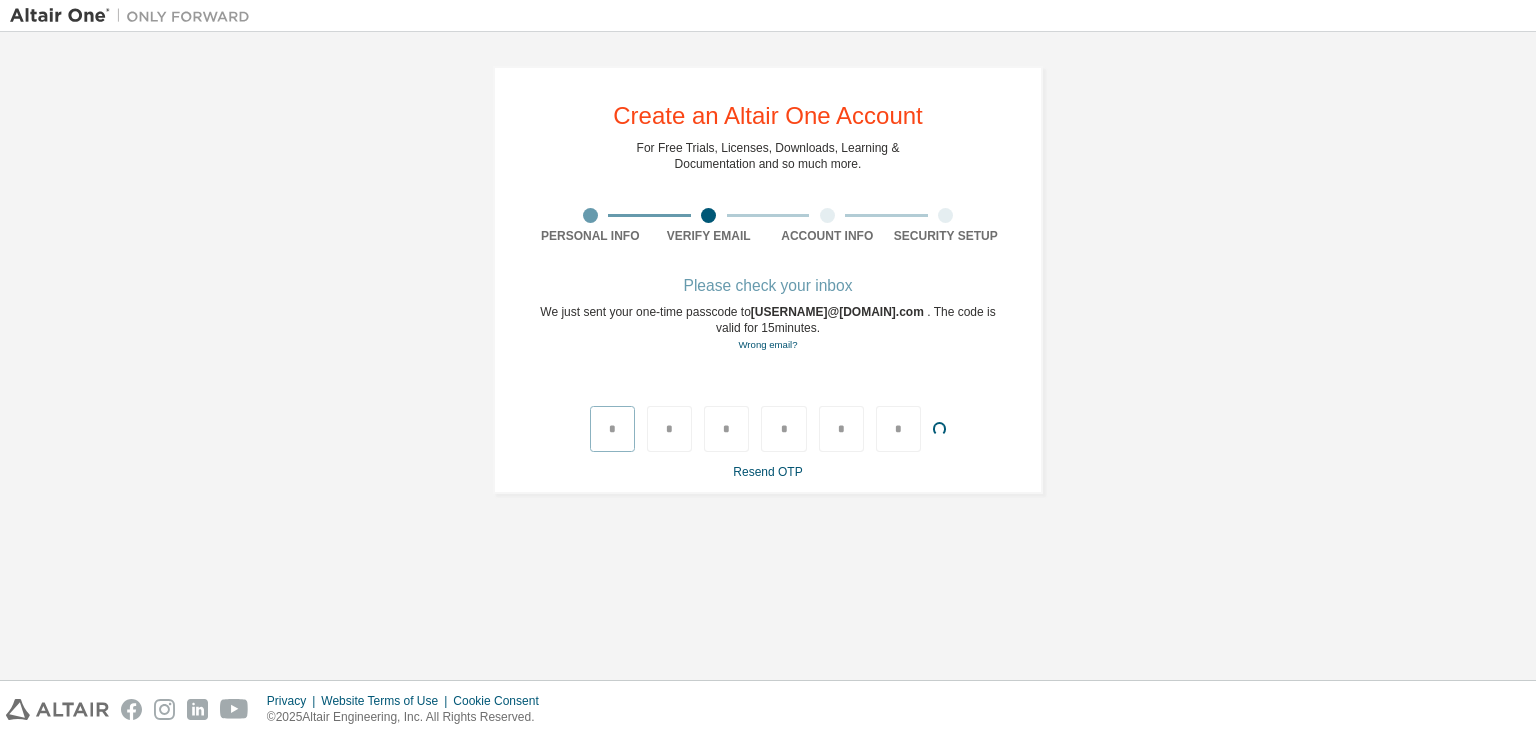 type 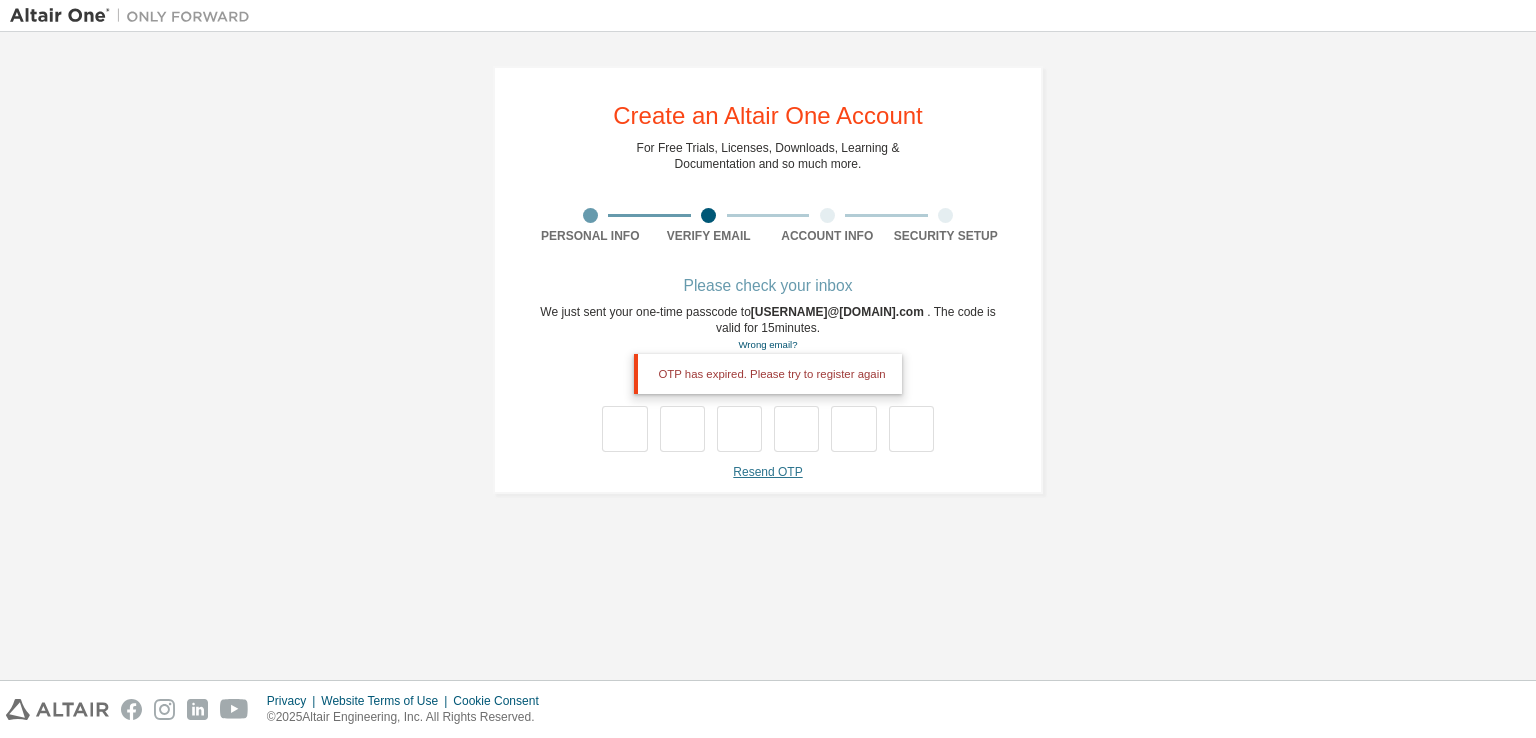 click on "Resend OTP" at bounding box center (767, 472) 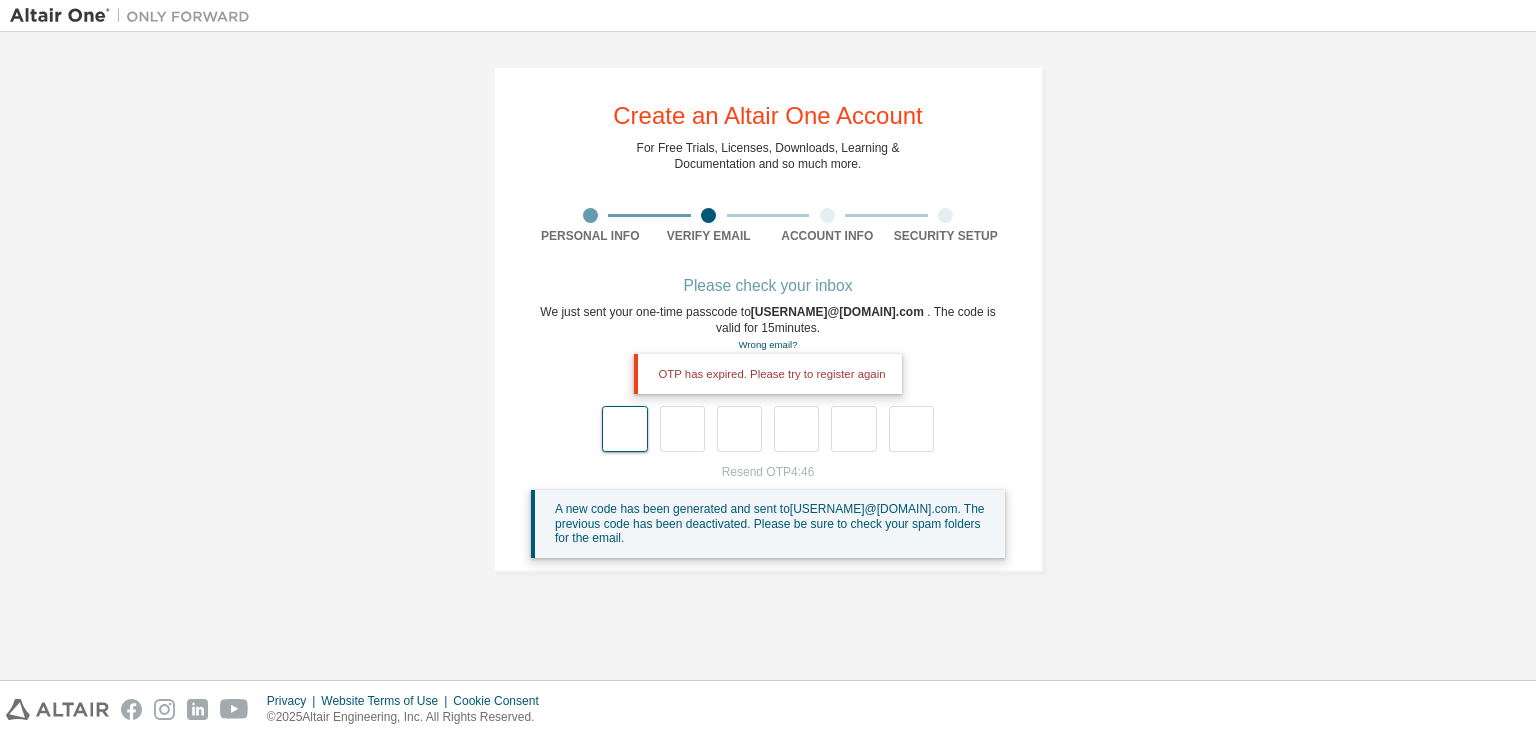 click at bounding box center [624, 429] 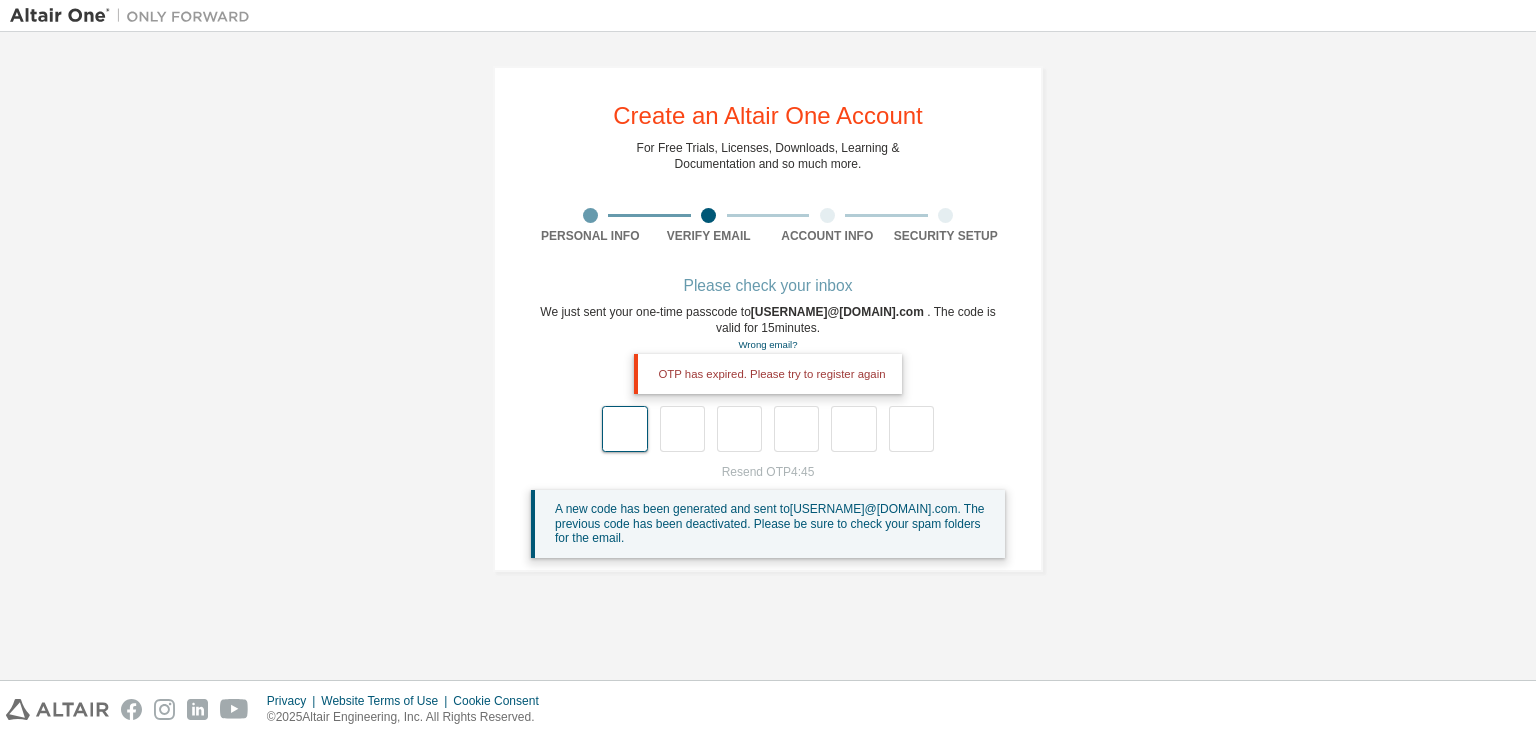 type on "*" 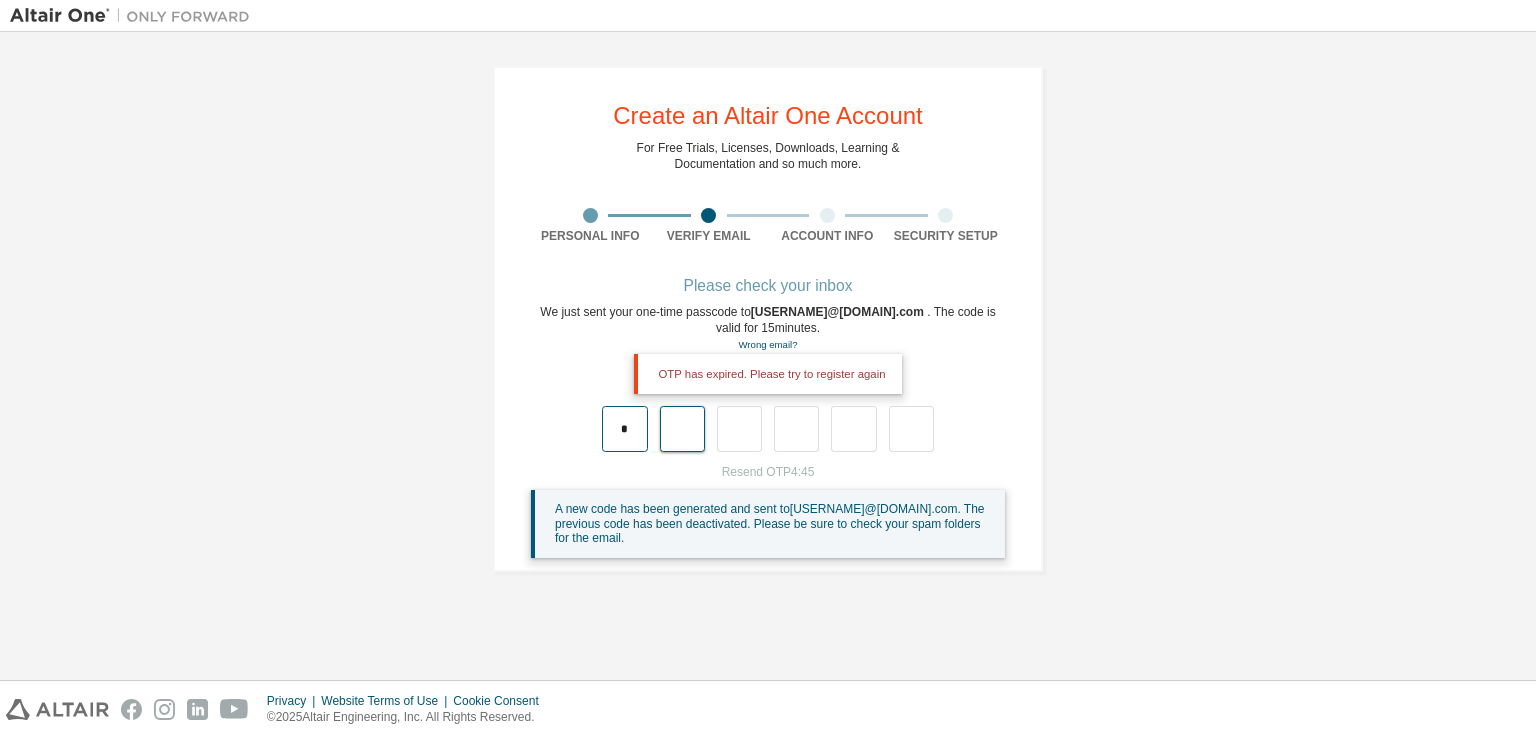 type on "*" 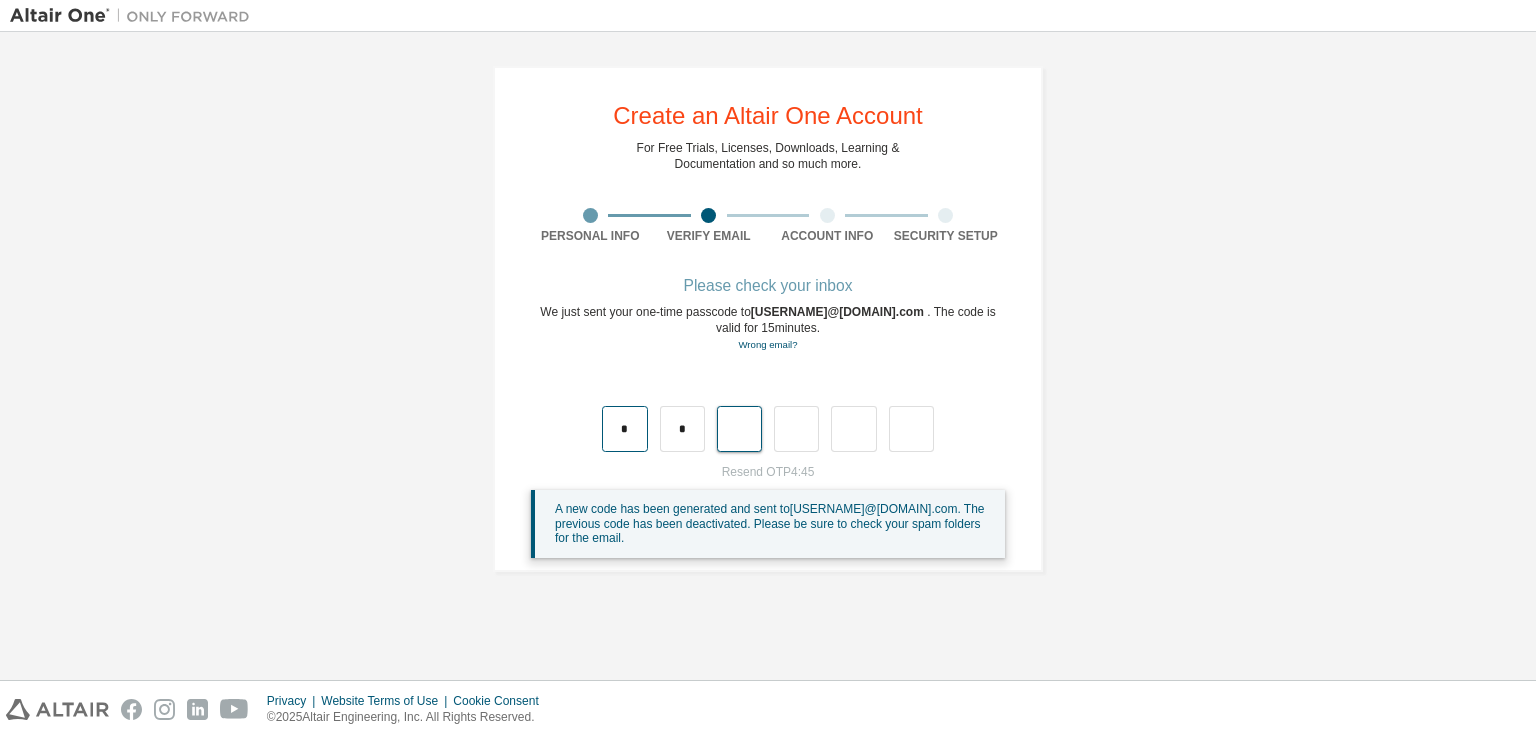 type on "*" 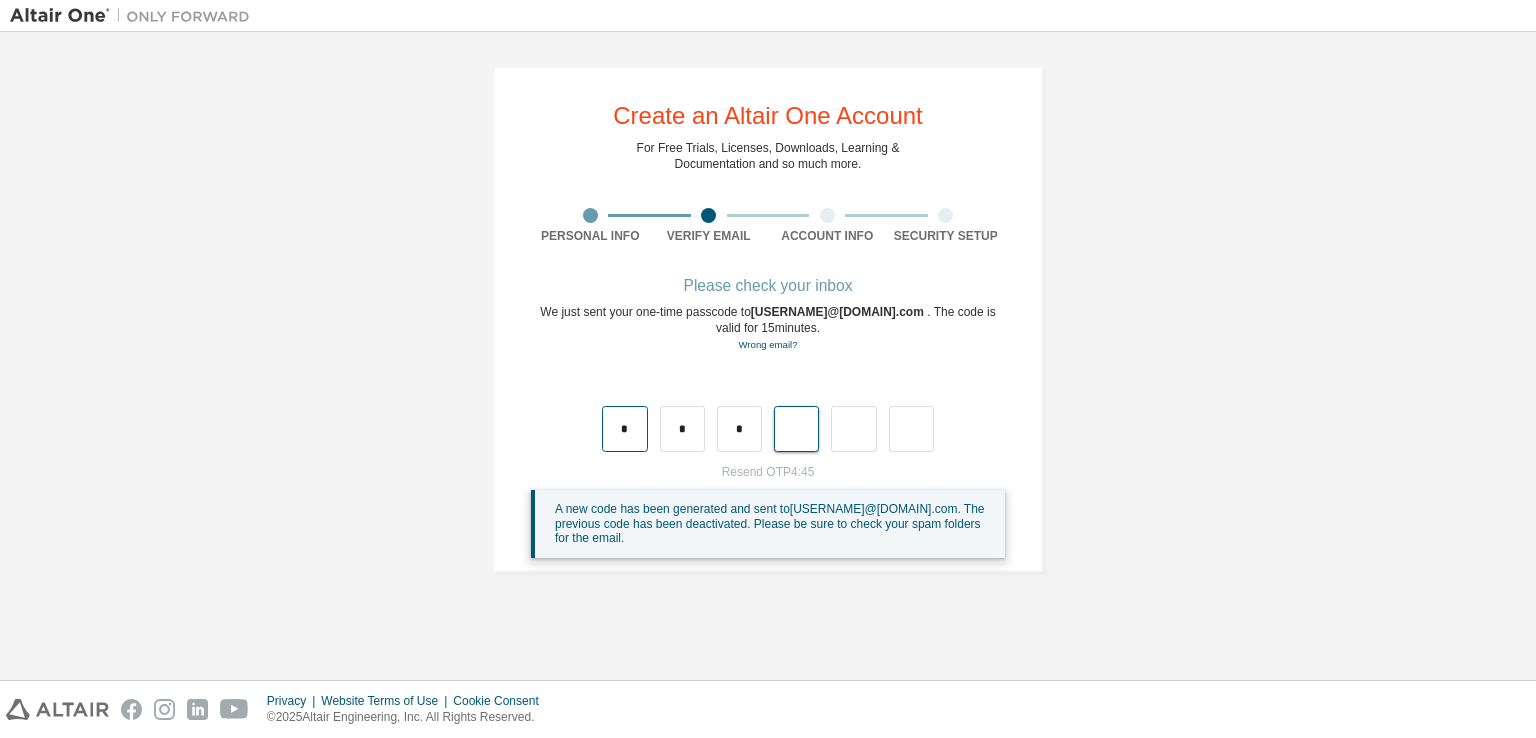 type on "*" 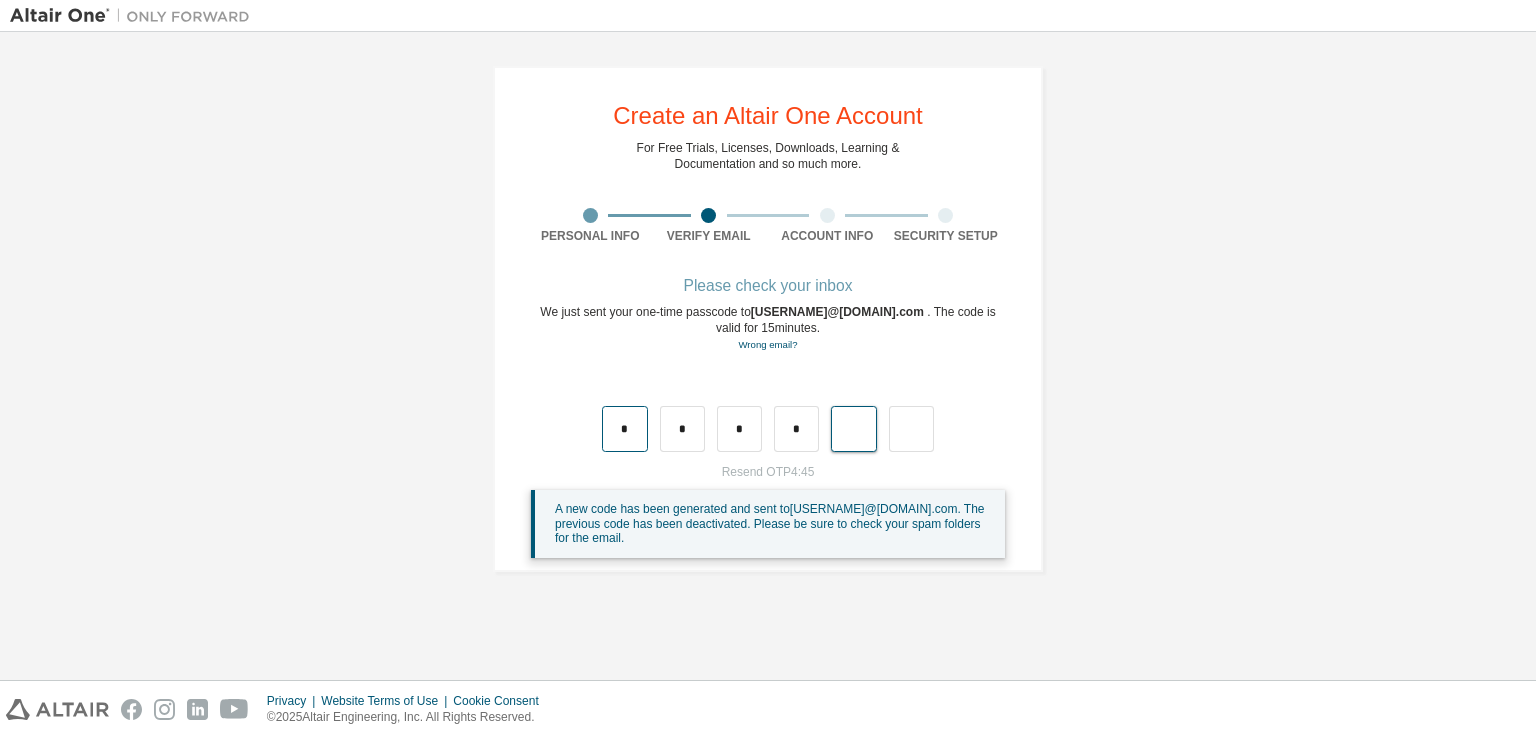 type on "*" 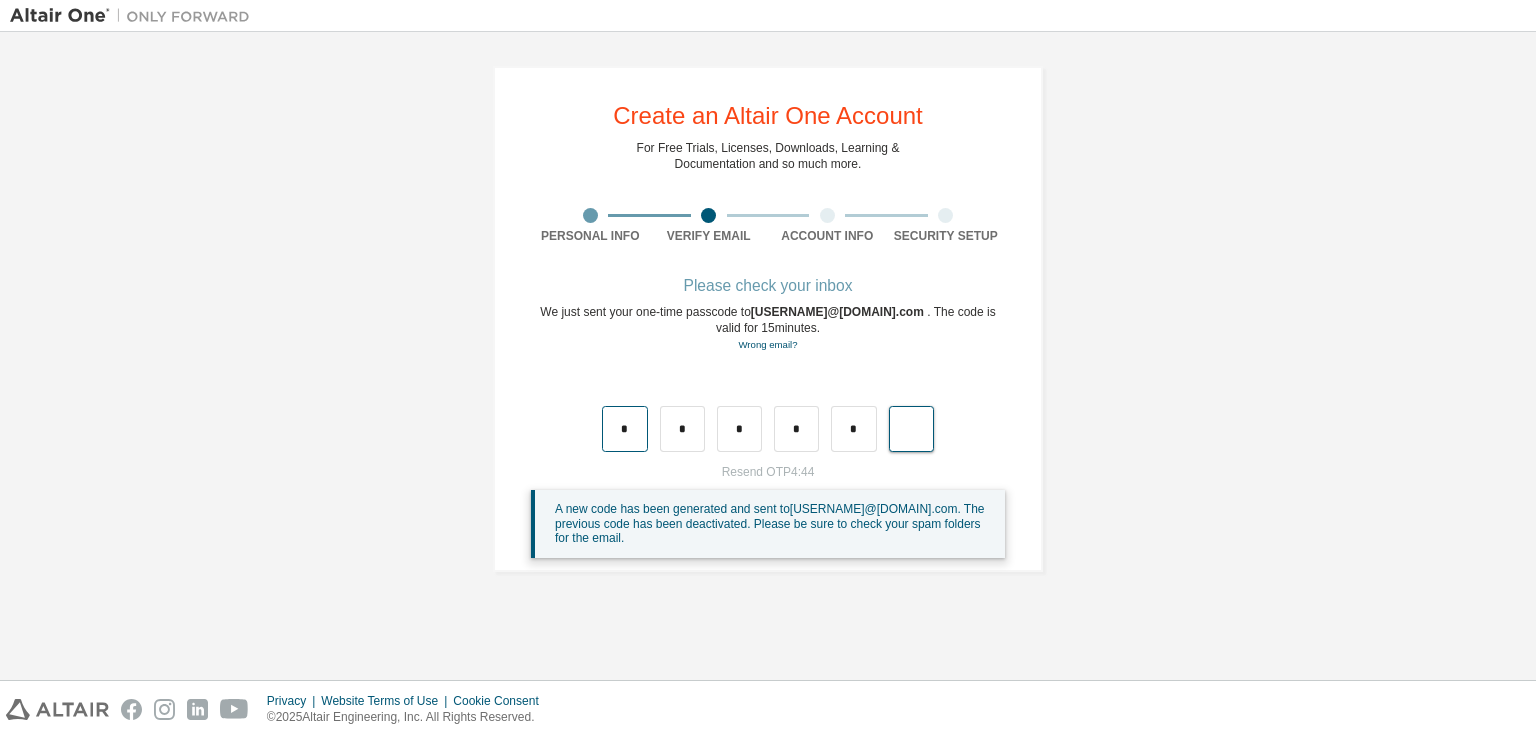 type on "*" 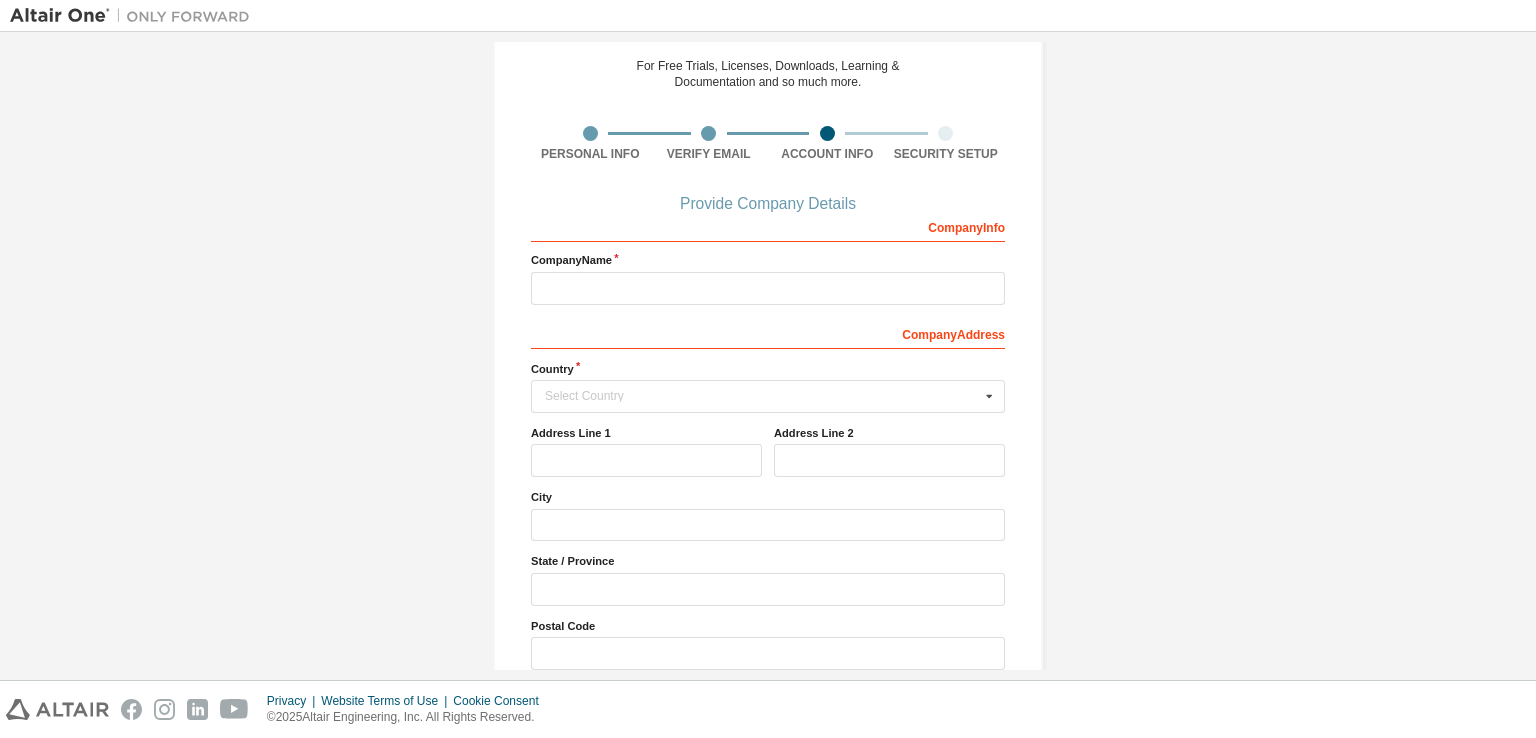 scroll, scrollTop: 71, scrollLeft: 0, axis: vertical 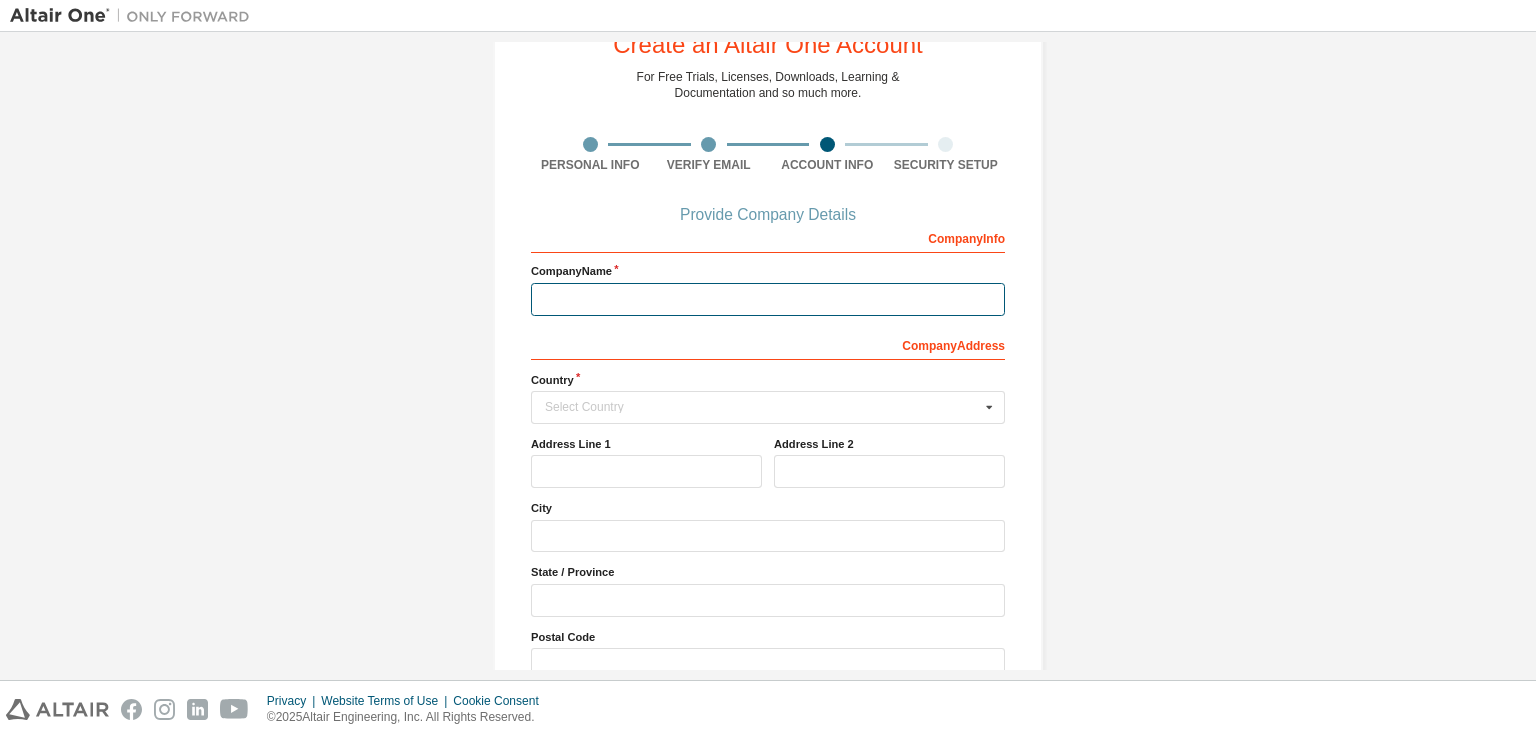 click at bounding box center [768, 299] 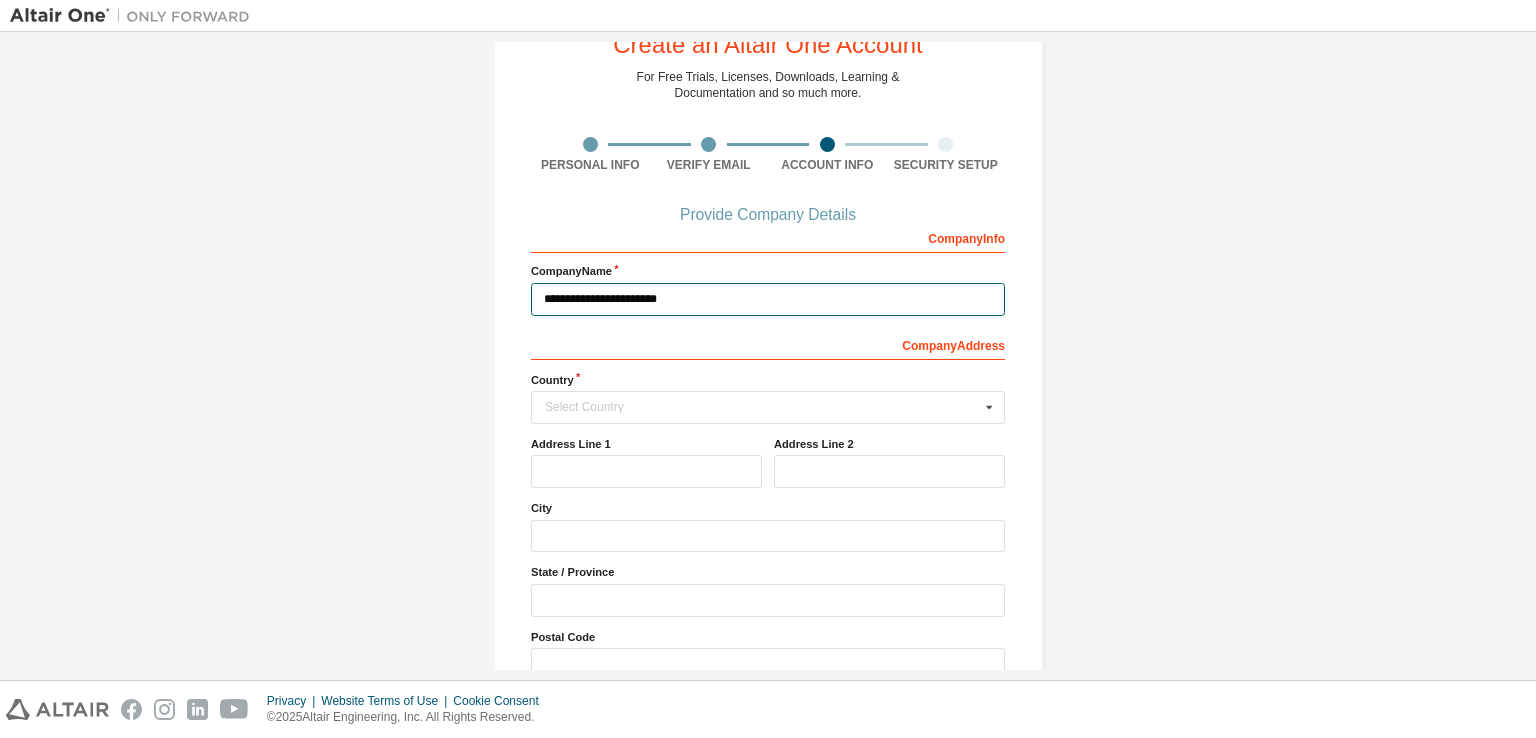 type on "**********" 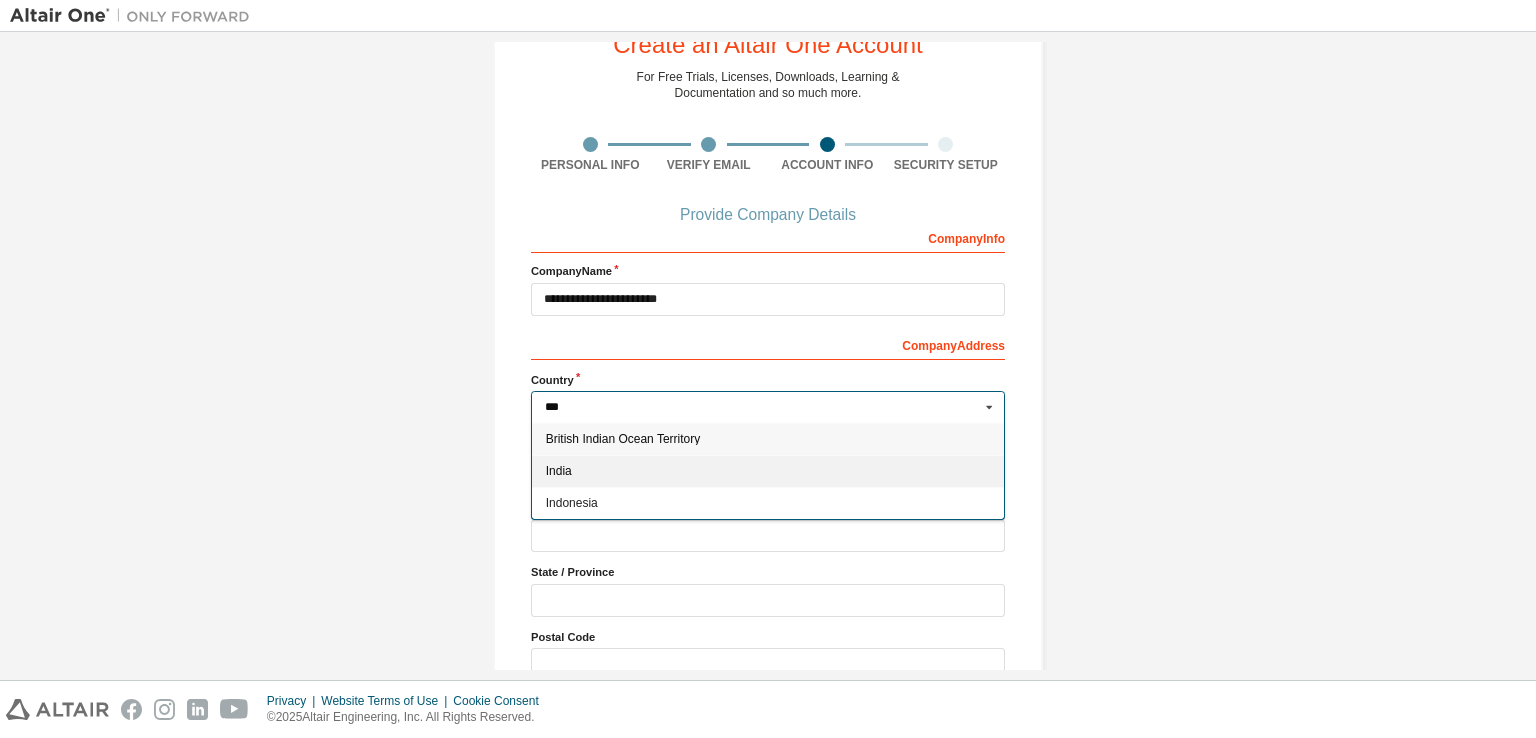 type on "***" 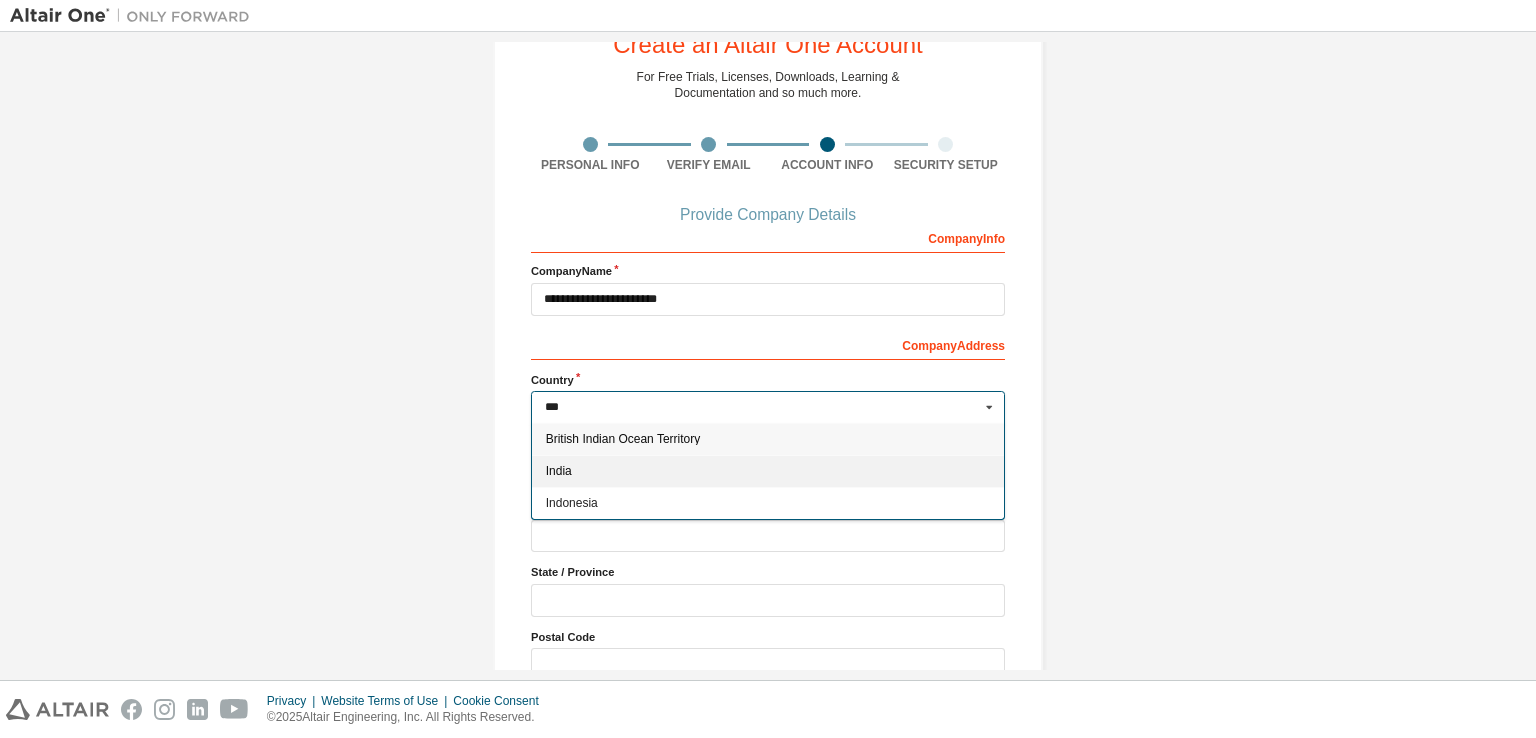 click on "India" at bounding box center (768, 471) 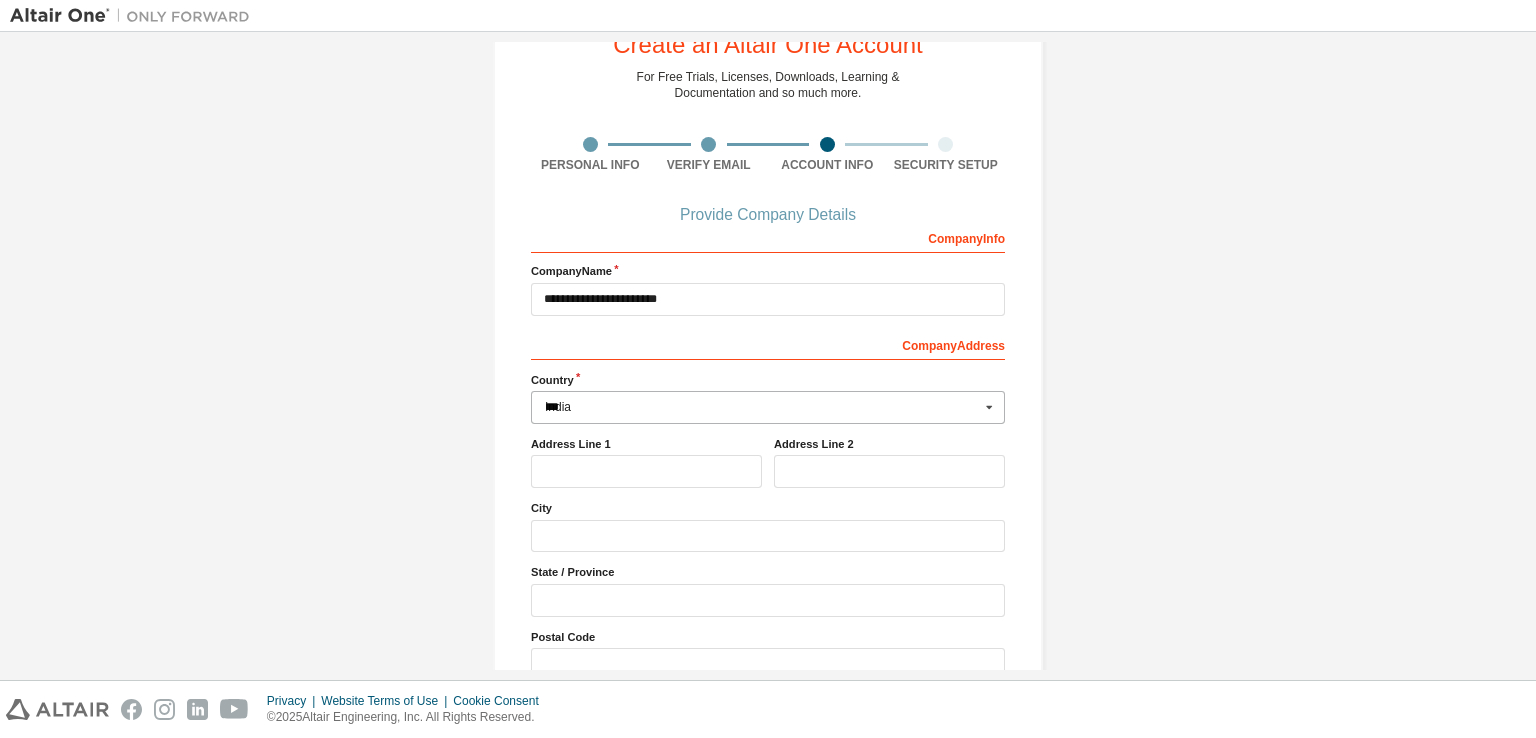type on "***" 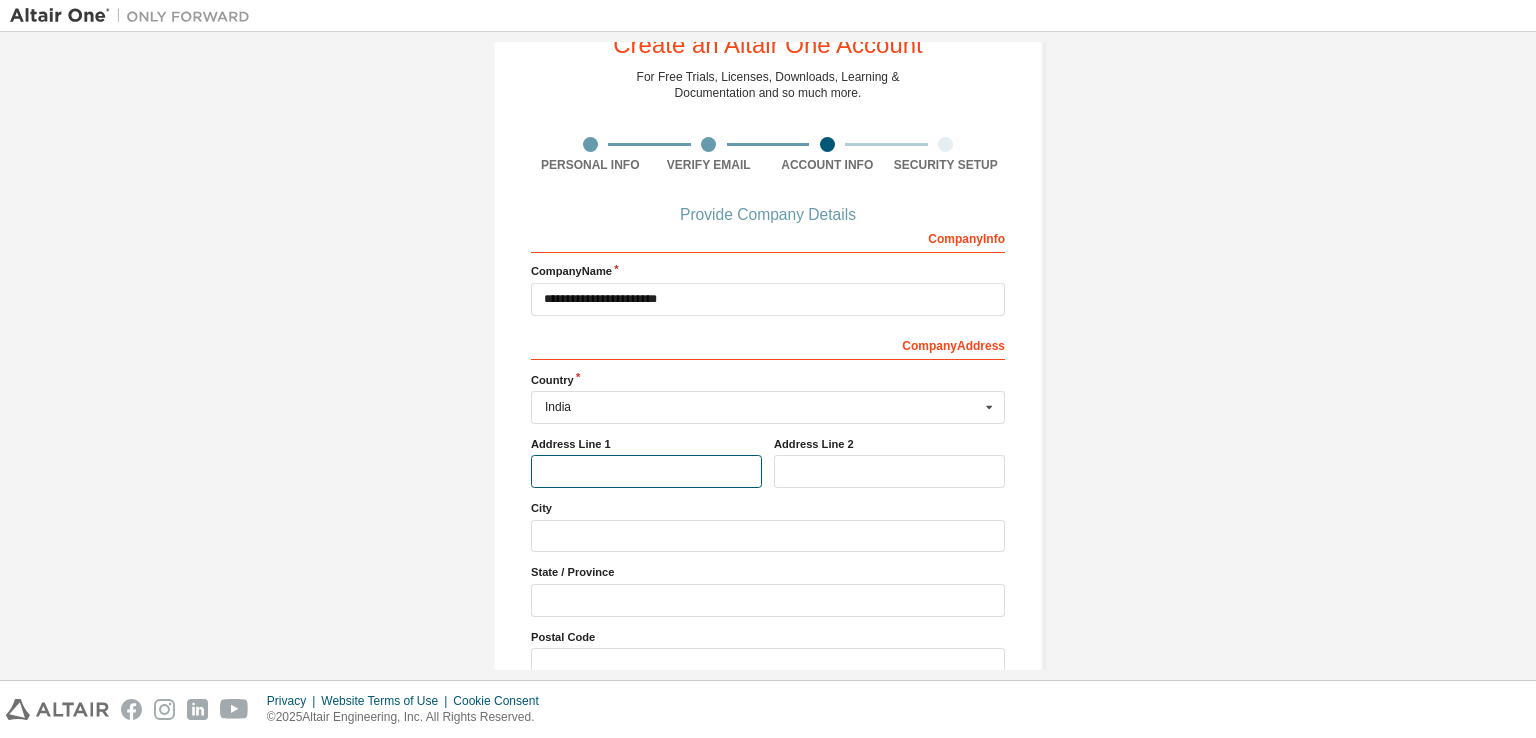 click at bounding box center [646, 471] 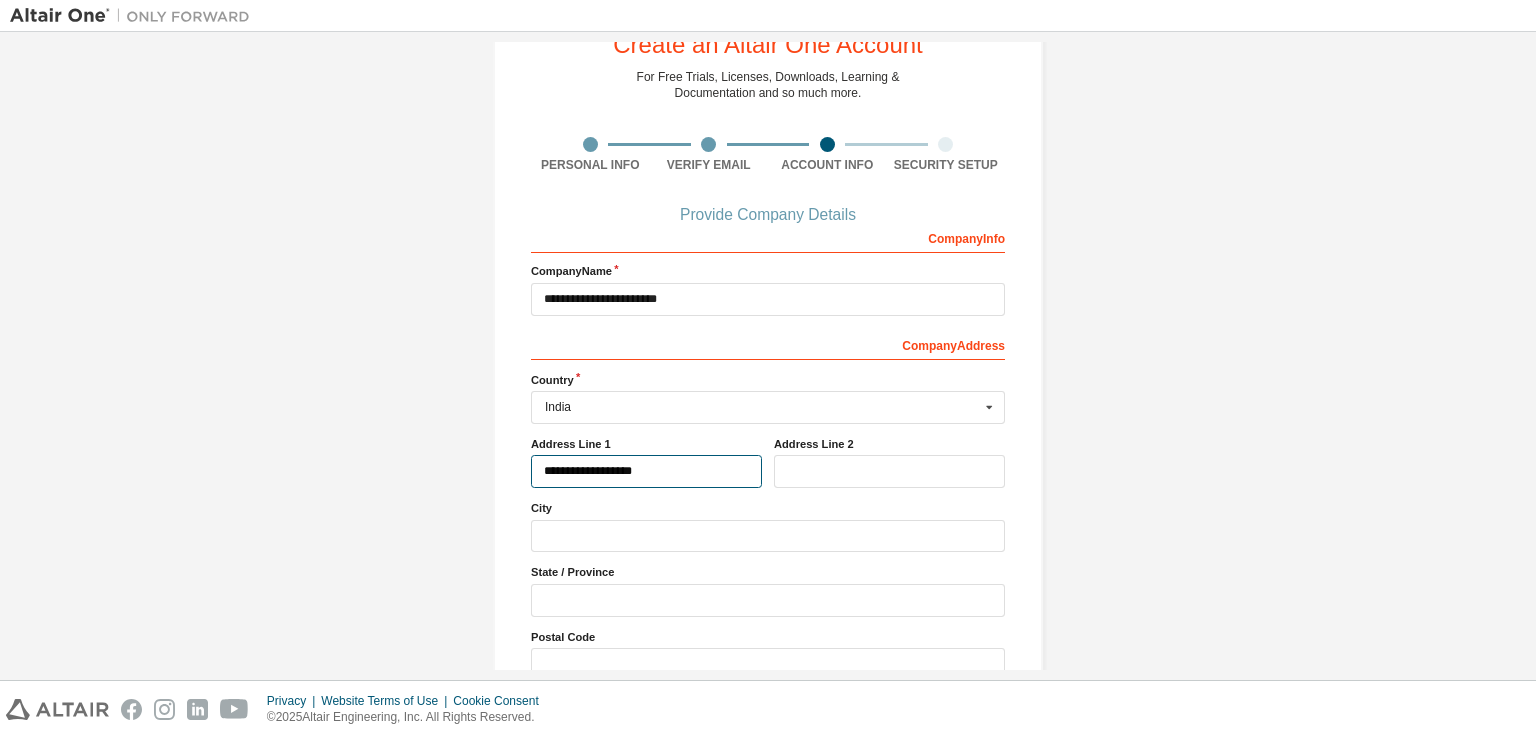 type on "**********" 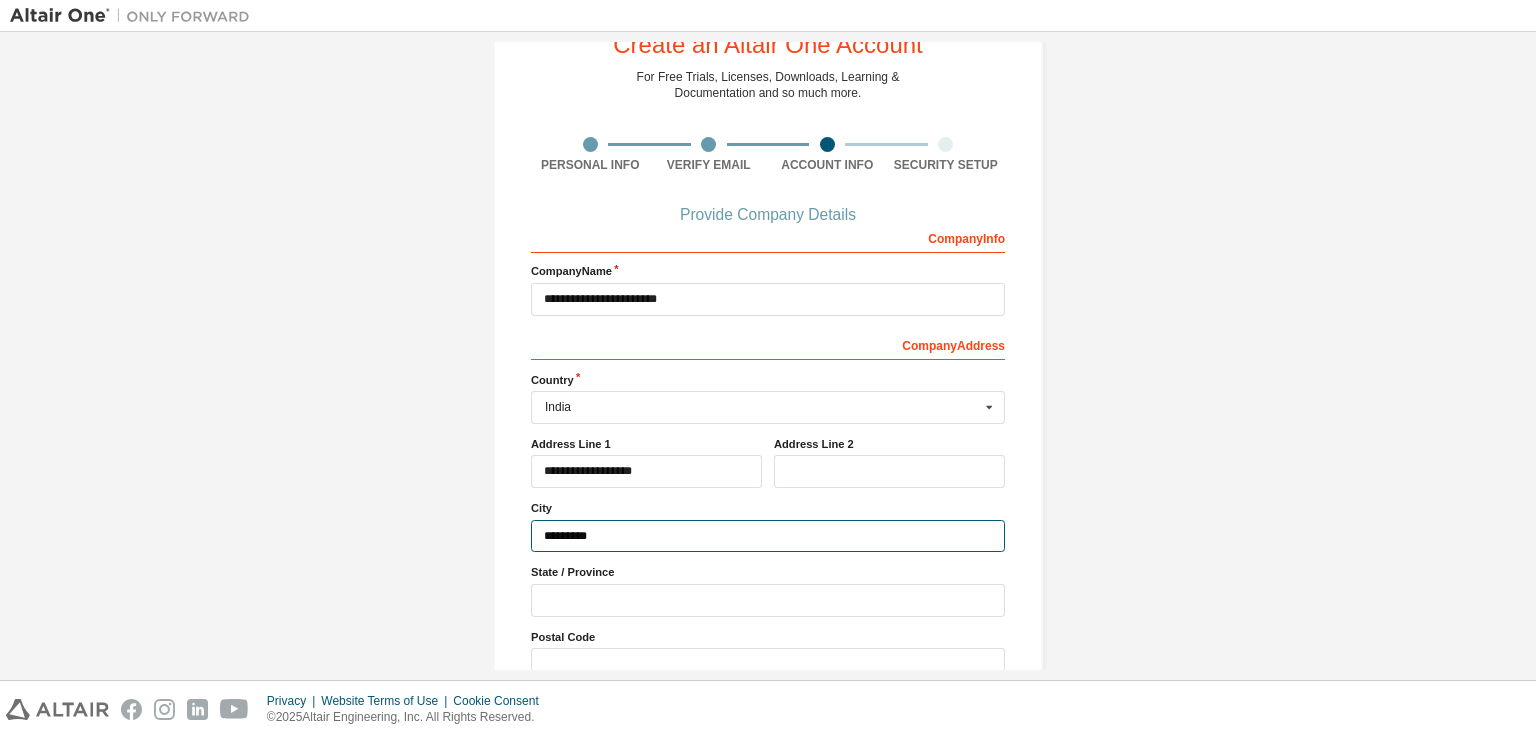type on "*********" 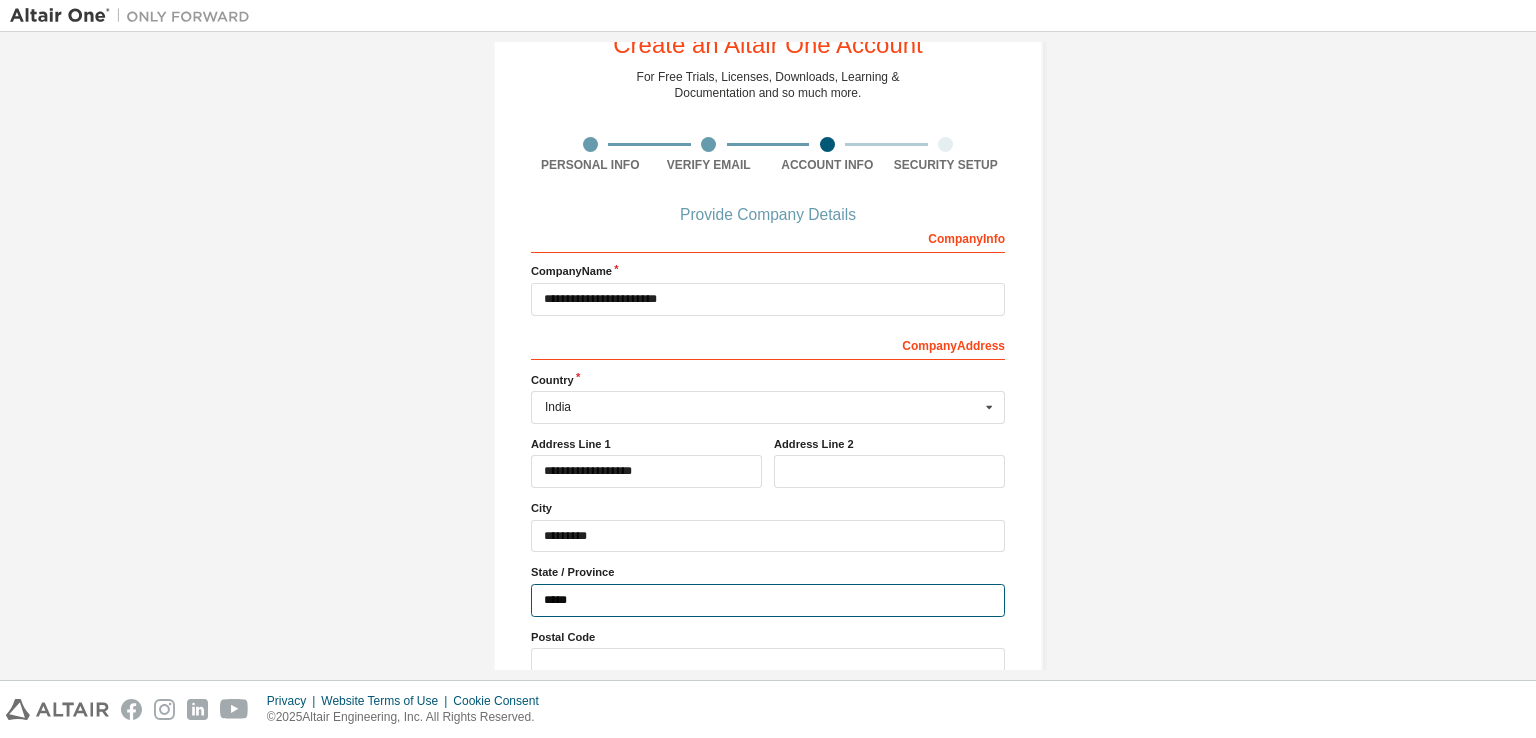 type on "*****" 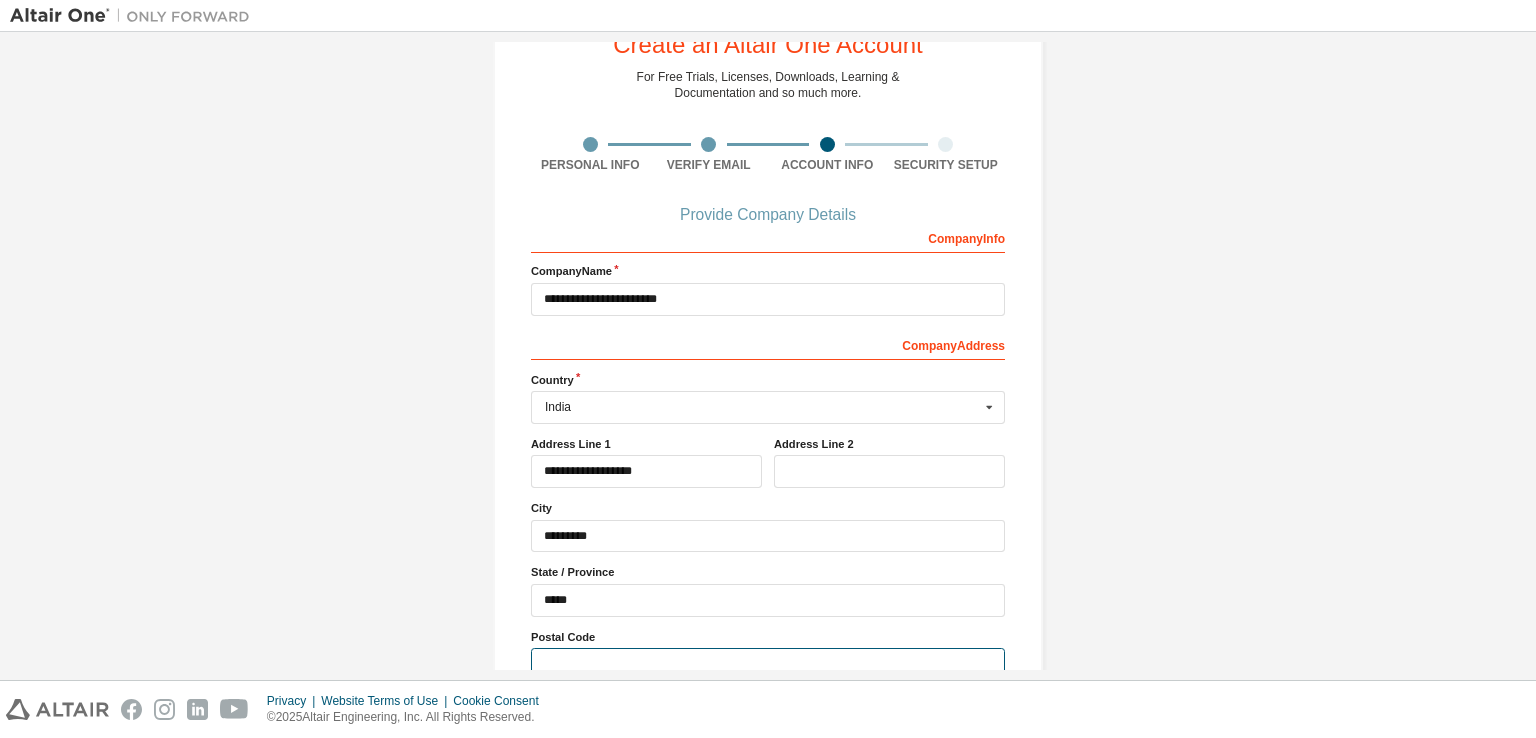 scroll, scrollTop: 79, scrollLeft: 0, axis: vertical 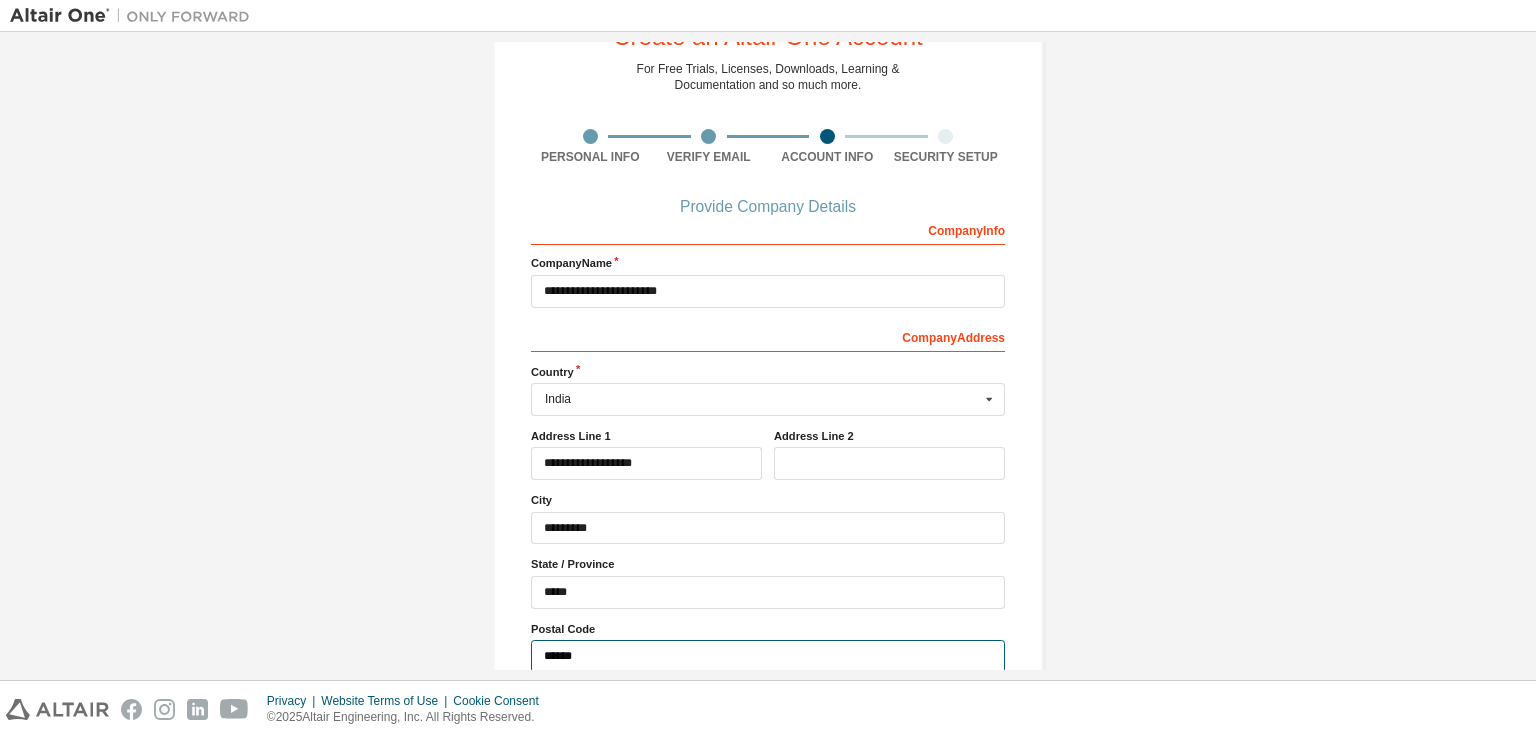 type on "******" 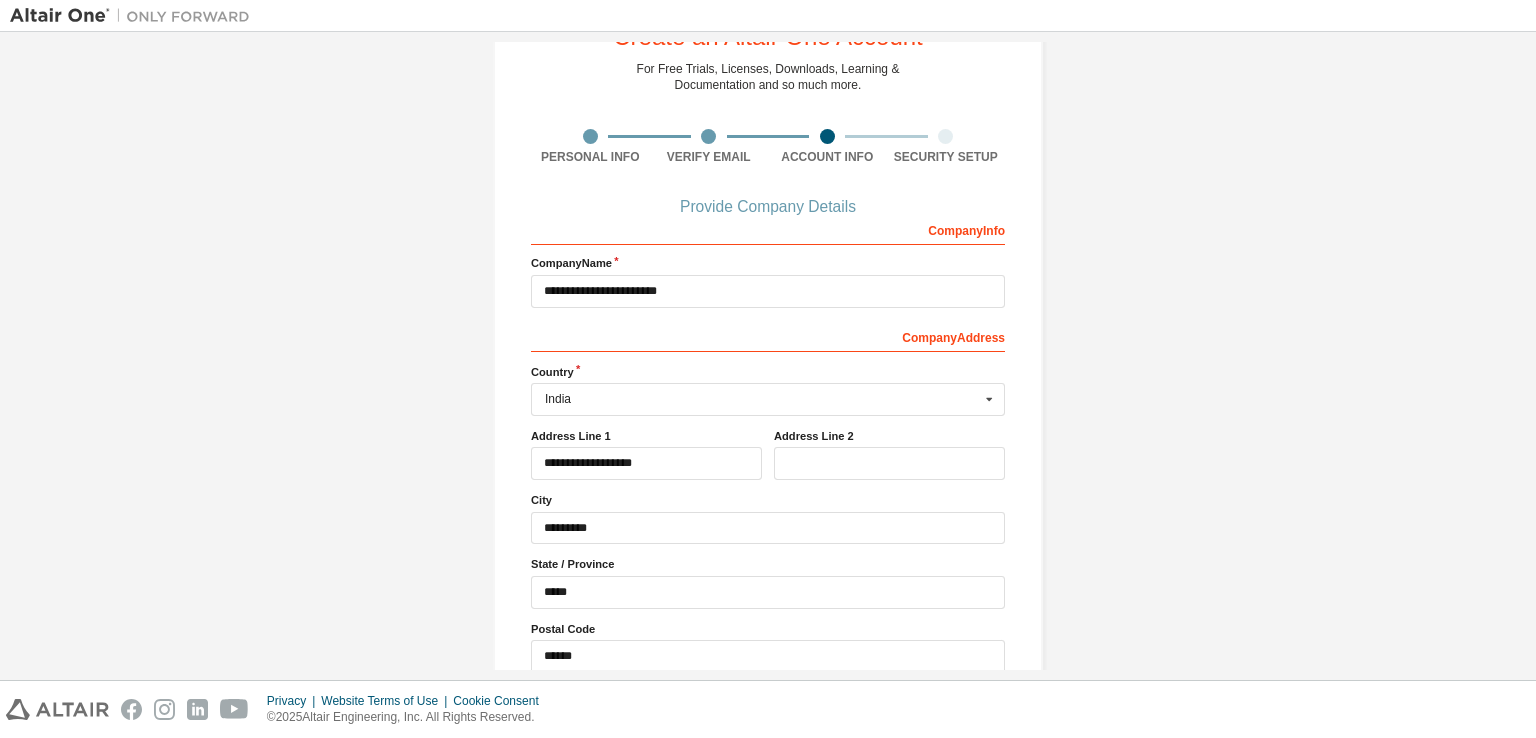 type 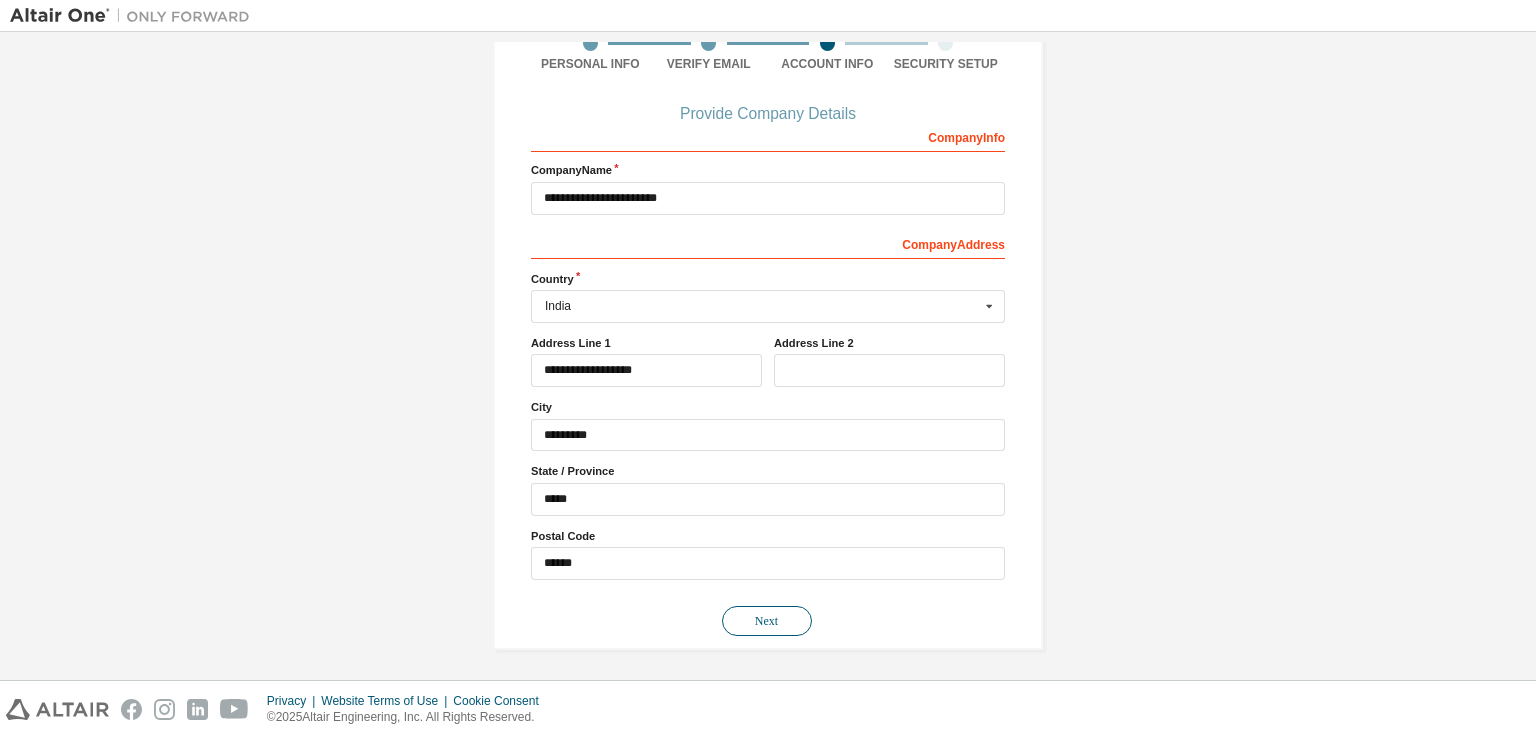 click on "Next" at bounding box center (767, 621) 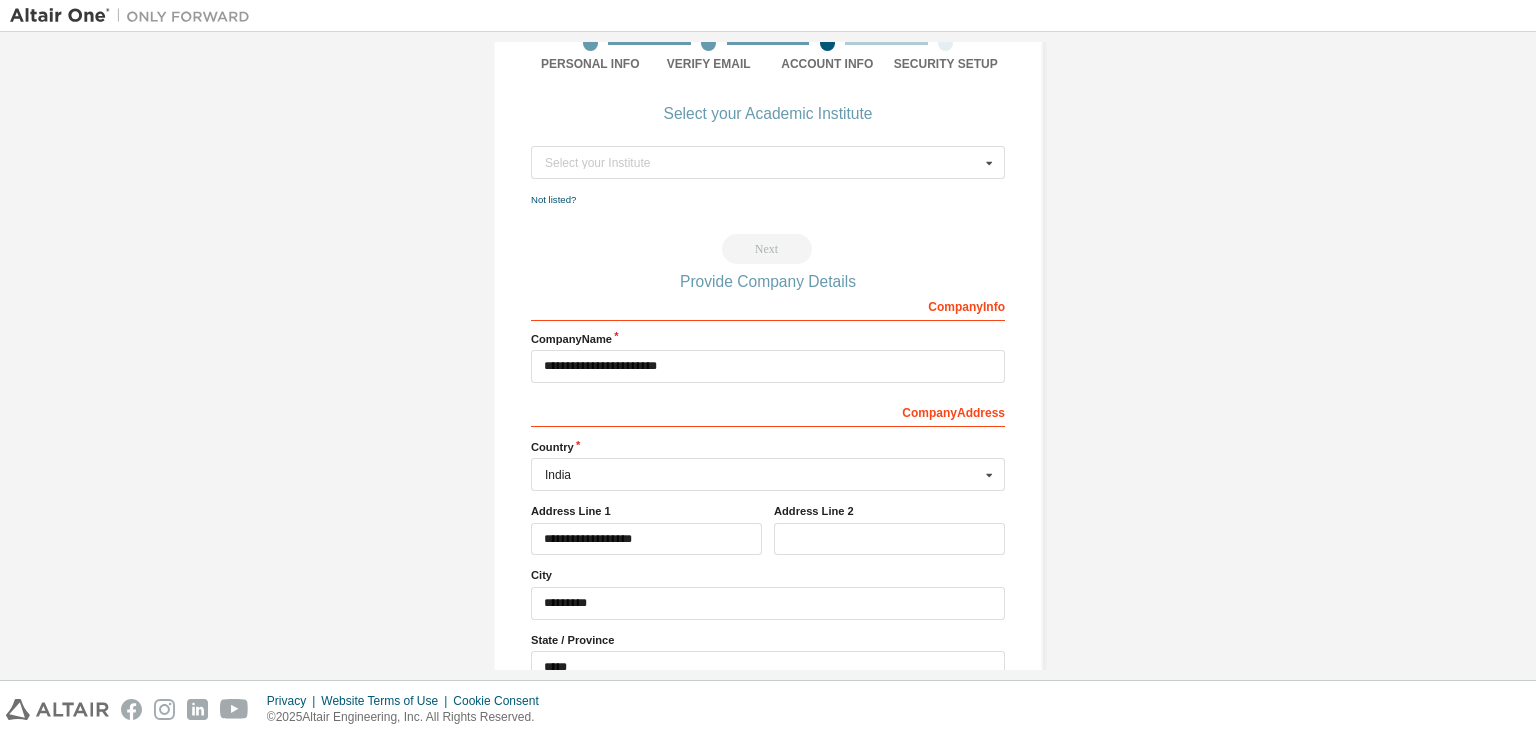 scroll, scrollTop: 0, scrollLeft: 0, axis: both 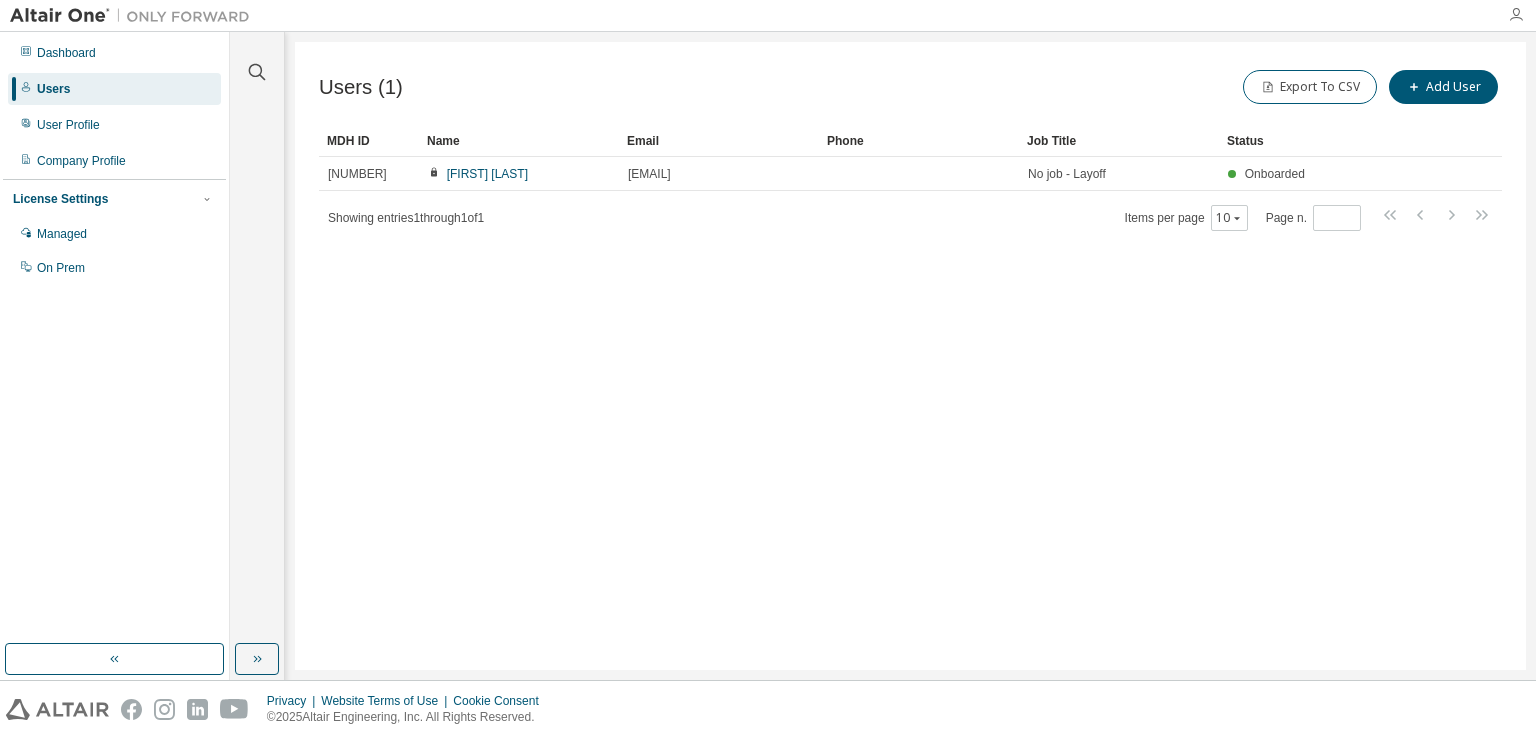 click at bounding box center [1516, 15] 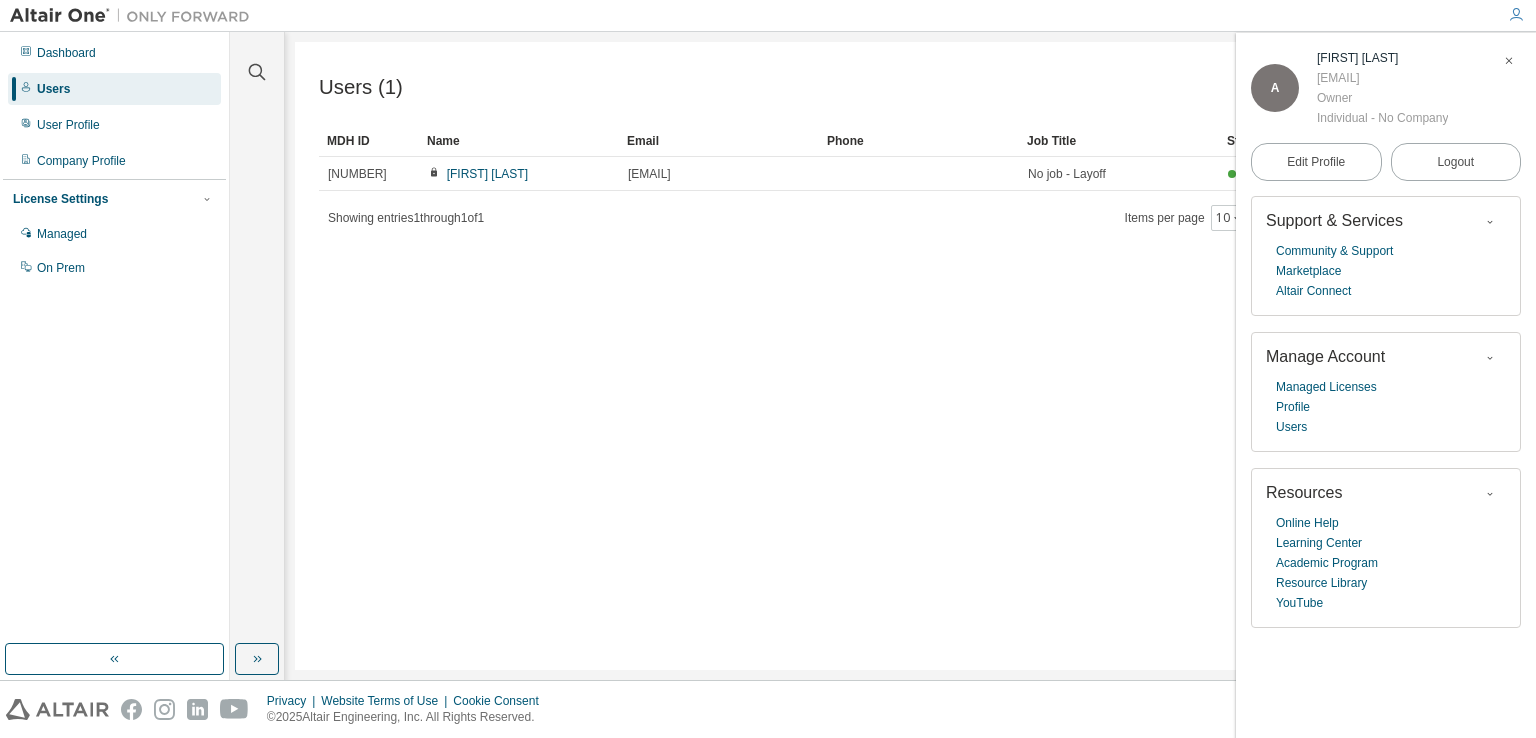 click on "Users (1) Export To CSV Add User Clear Load Save Save As Field Operator Value Select filter Select operand Add criteria Search MDH ID Name Email Phone Job Title Status 674072    Amit Mahesh amitmahesh99@gmail.com No job - Layoff Onboarded Showing entries  1  through  1  of  1 Items per page 10 Page n. *" at bounding box center [910, 356] 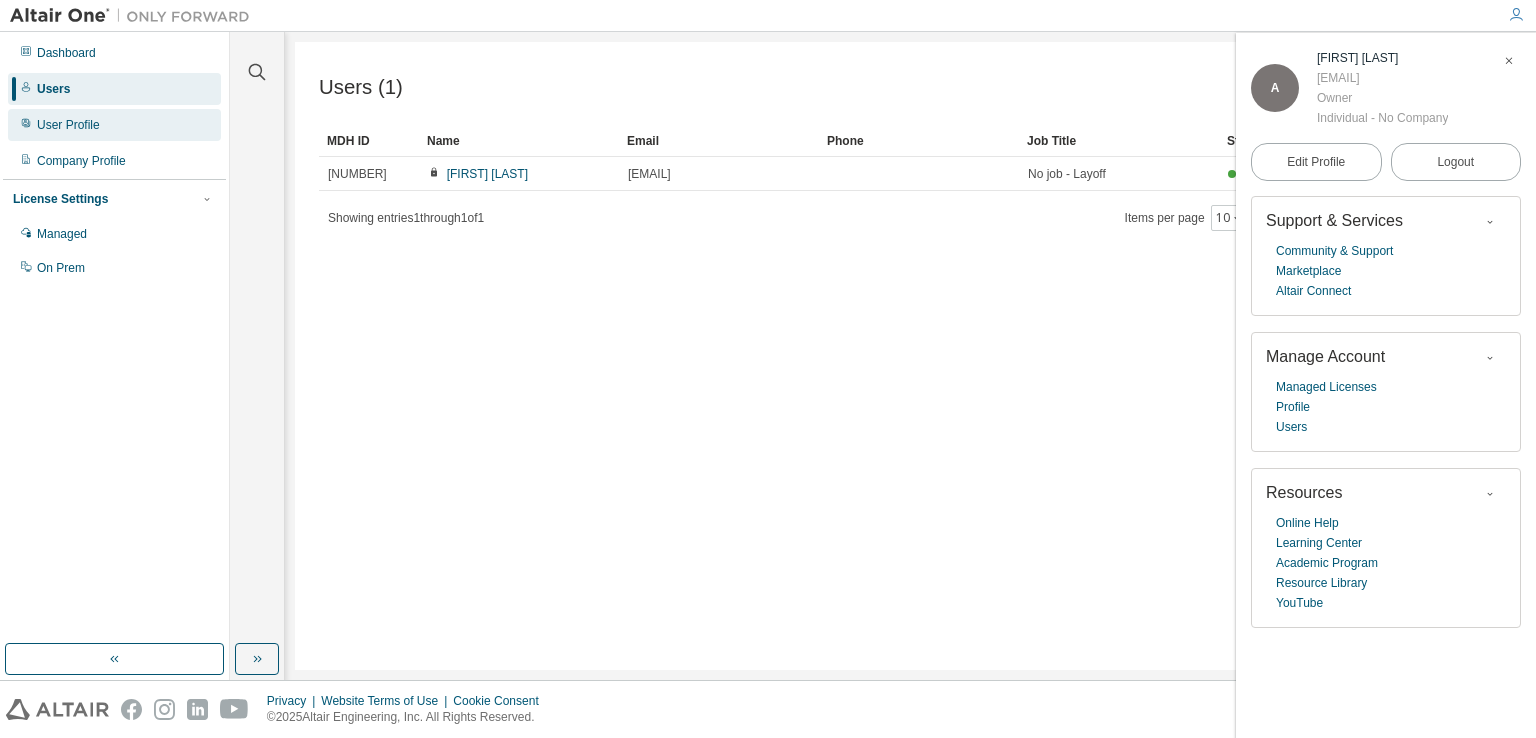 click on "User Profile" at bounding box center (68, 125) 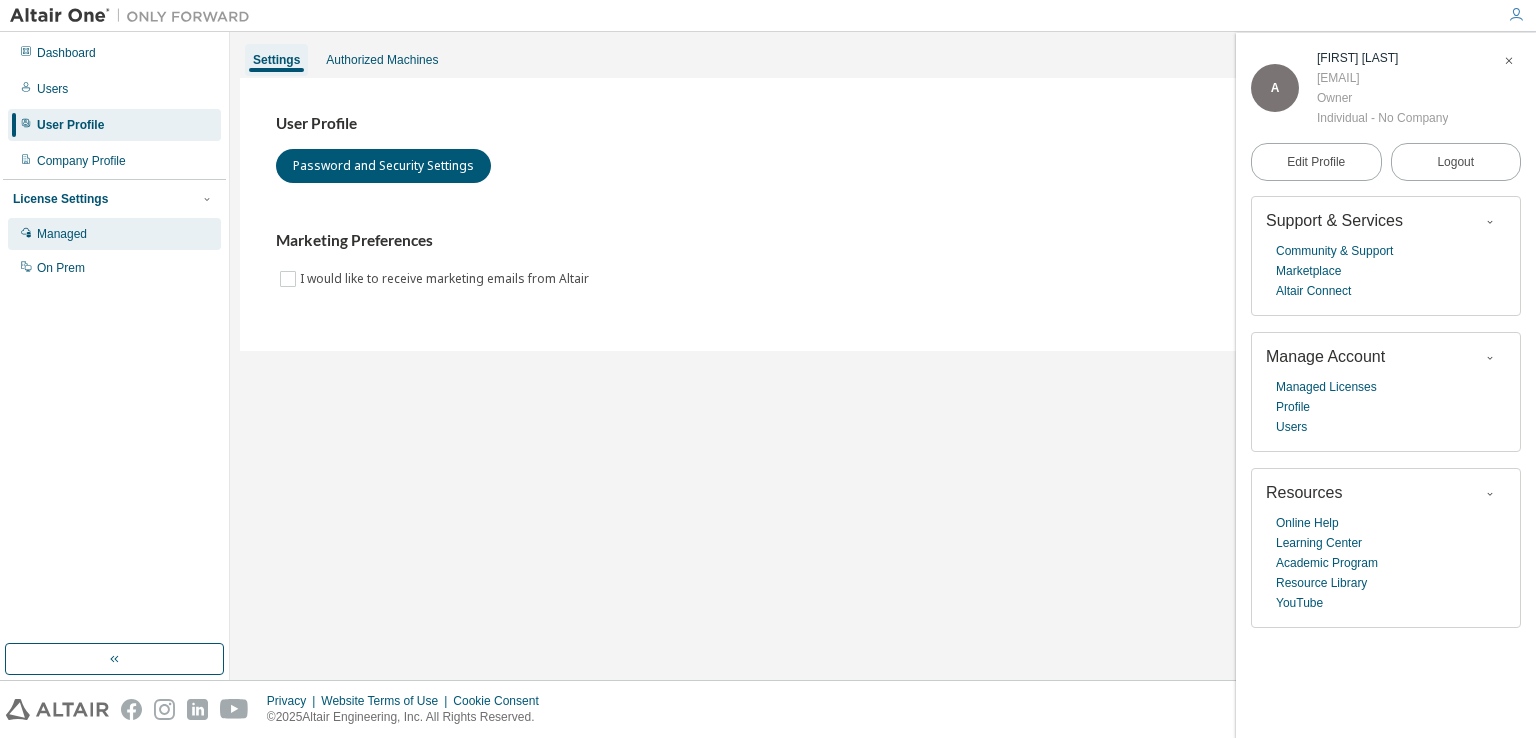 click on "Managed" at bounding box center (62, 234) 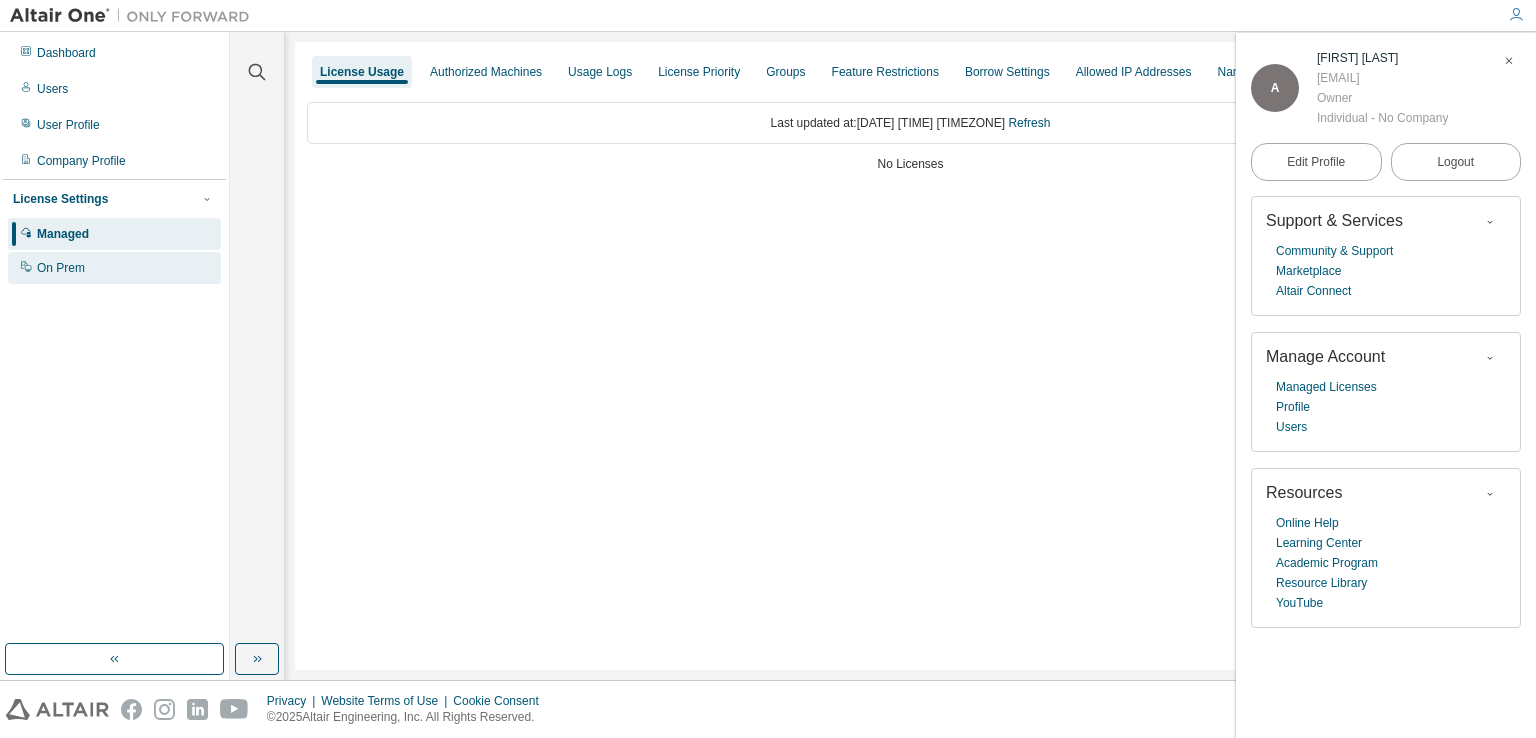 click on "On Prem" at bounding box center (114, 268) 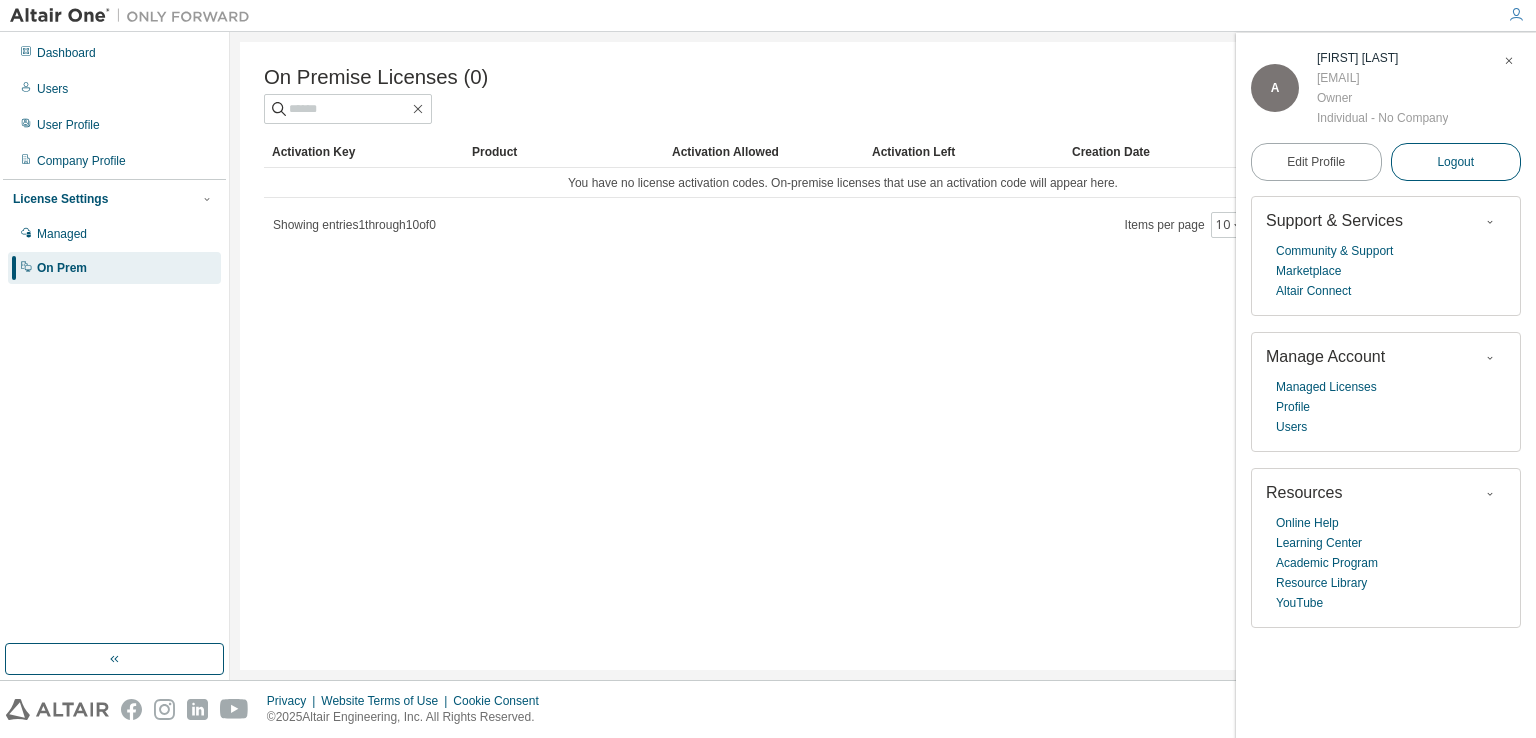 click on "Logout" at bounding box center [1455, 162] 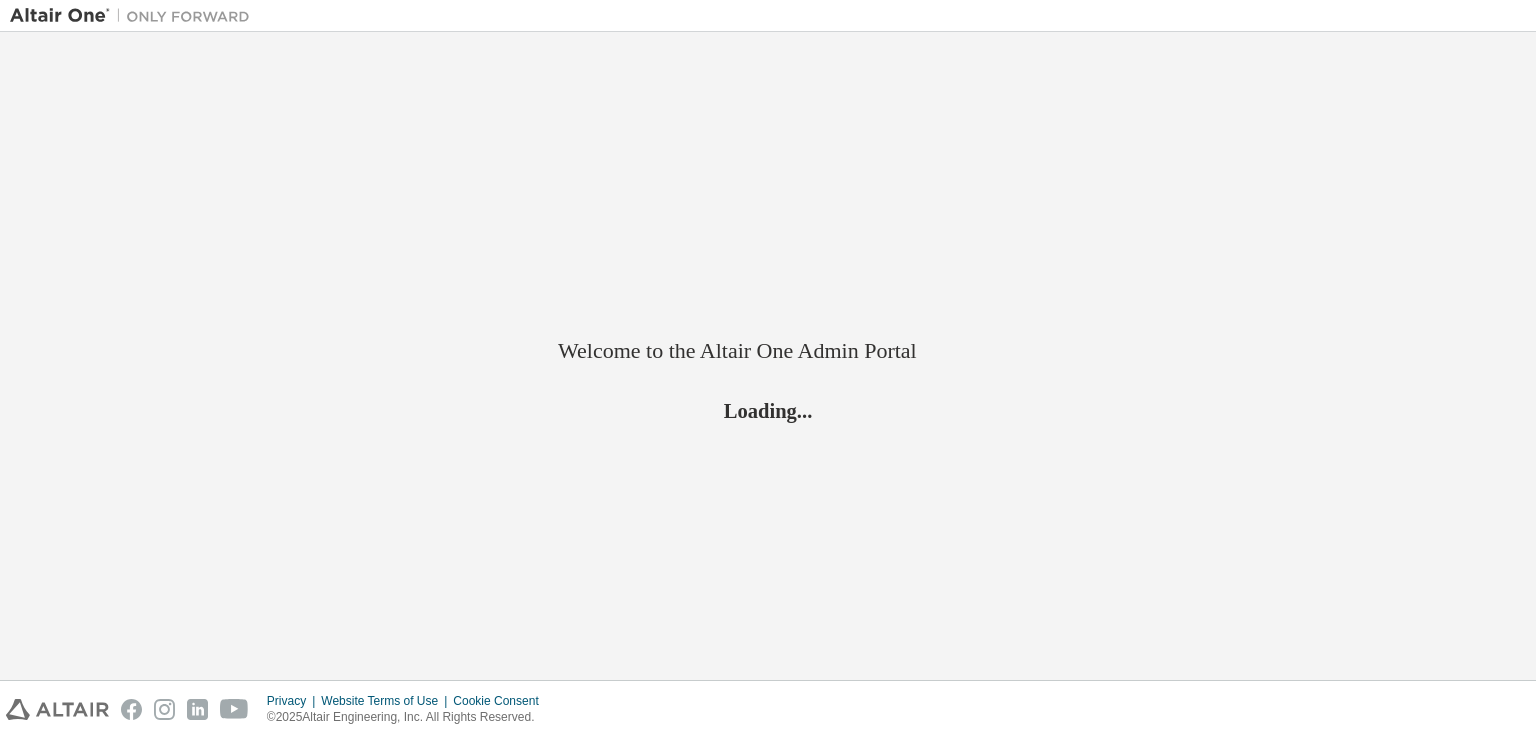 scroll, scrollTop: 0, scrollLeft: 0, axis: both 